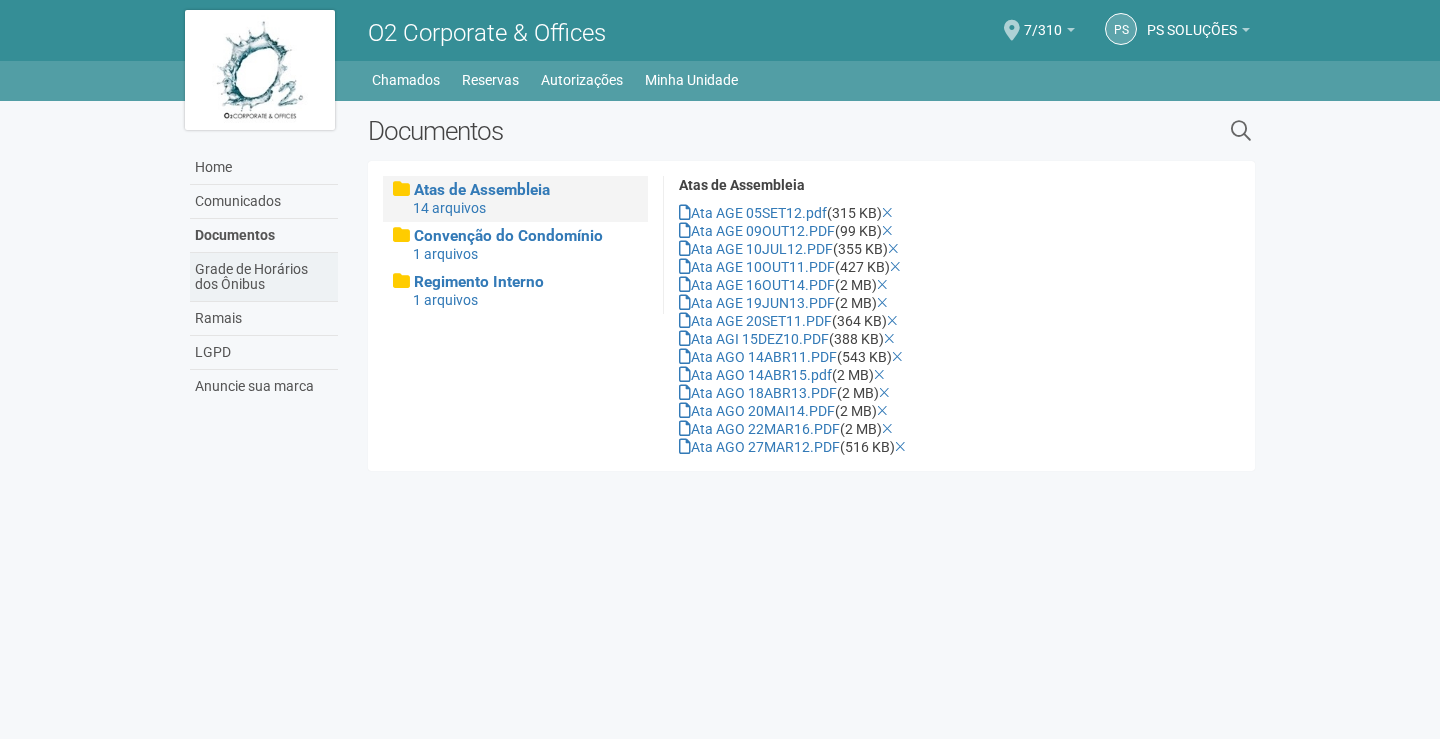 scroll, scrollTop: 0, scrollLeft: 0, axis: both 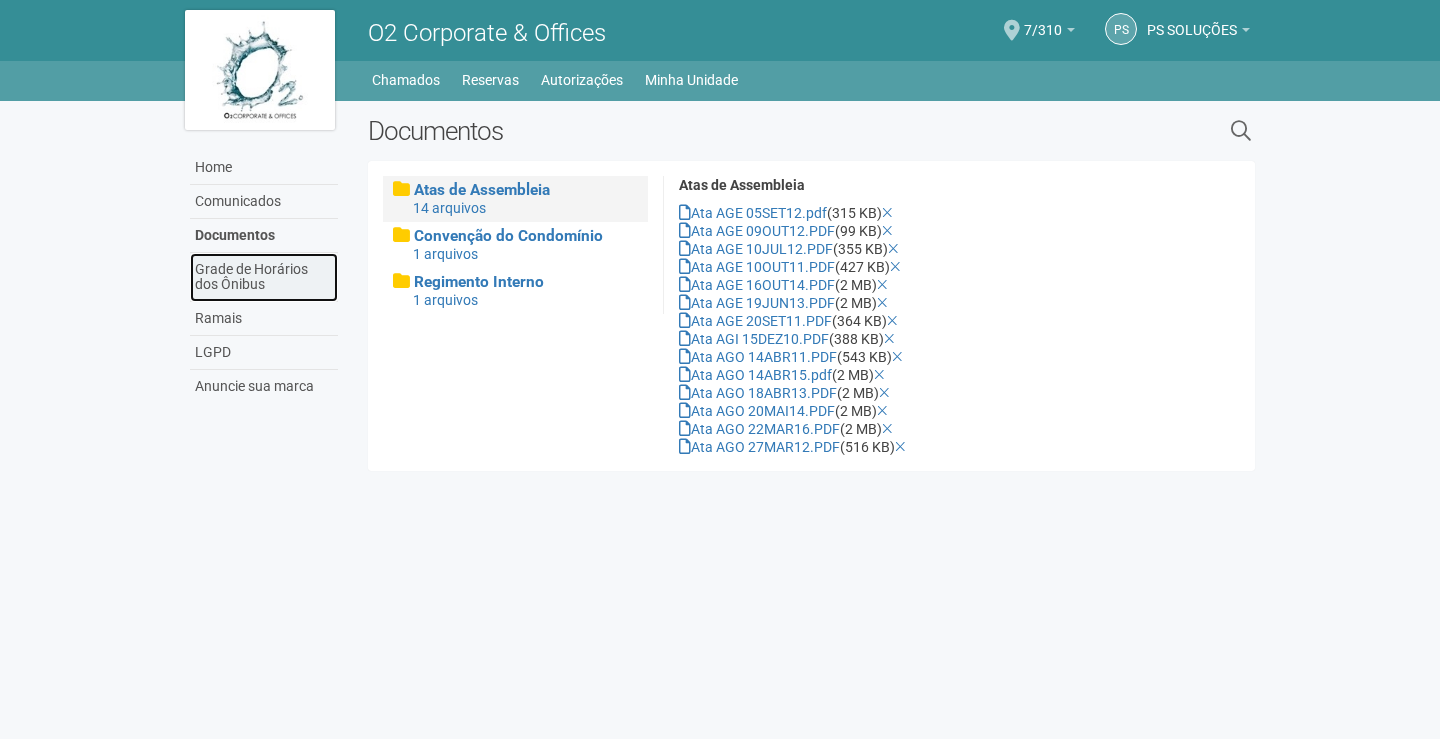 click on "Grade de Horários dos Ônibus" at bounding box center (264, 277) 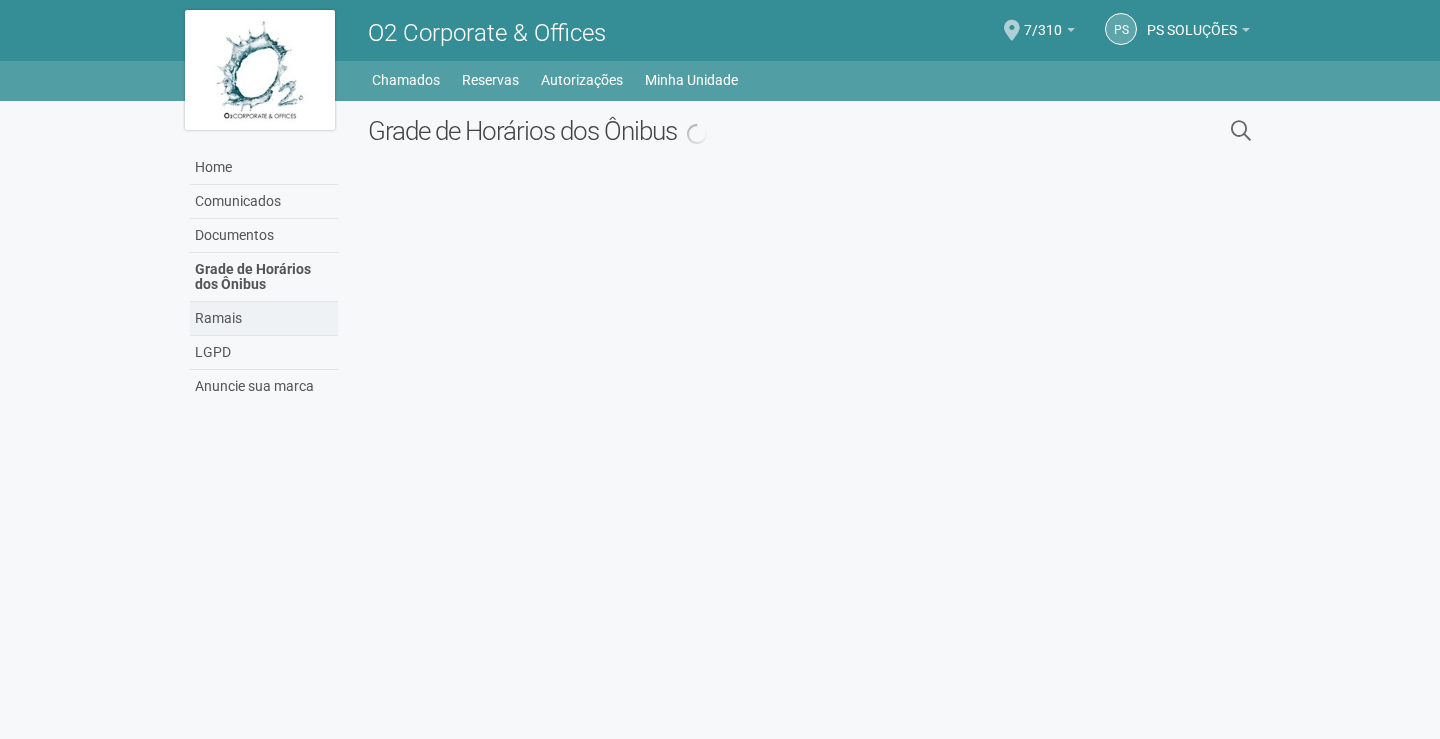 scroll, scrollTop: 0, scrollLeft: 0, axis: both 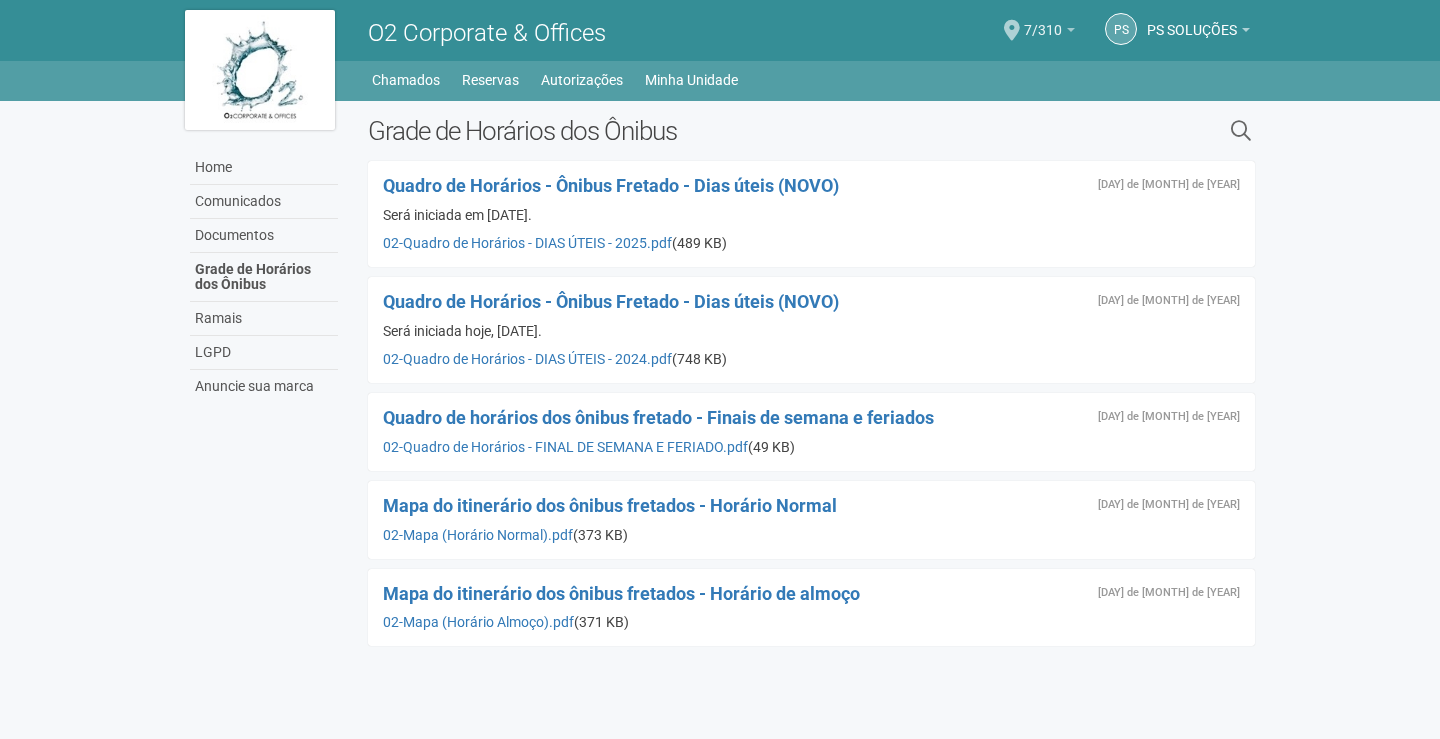 click on "7/310" at bounding box center [1049, 33] 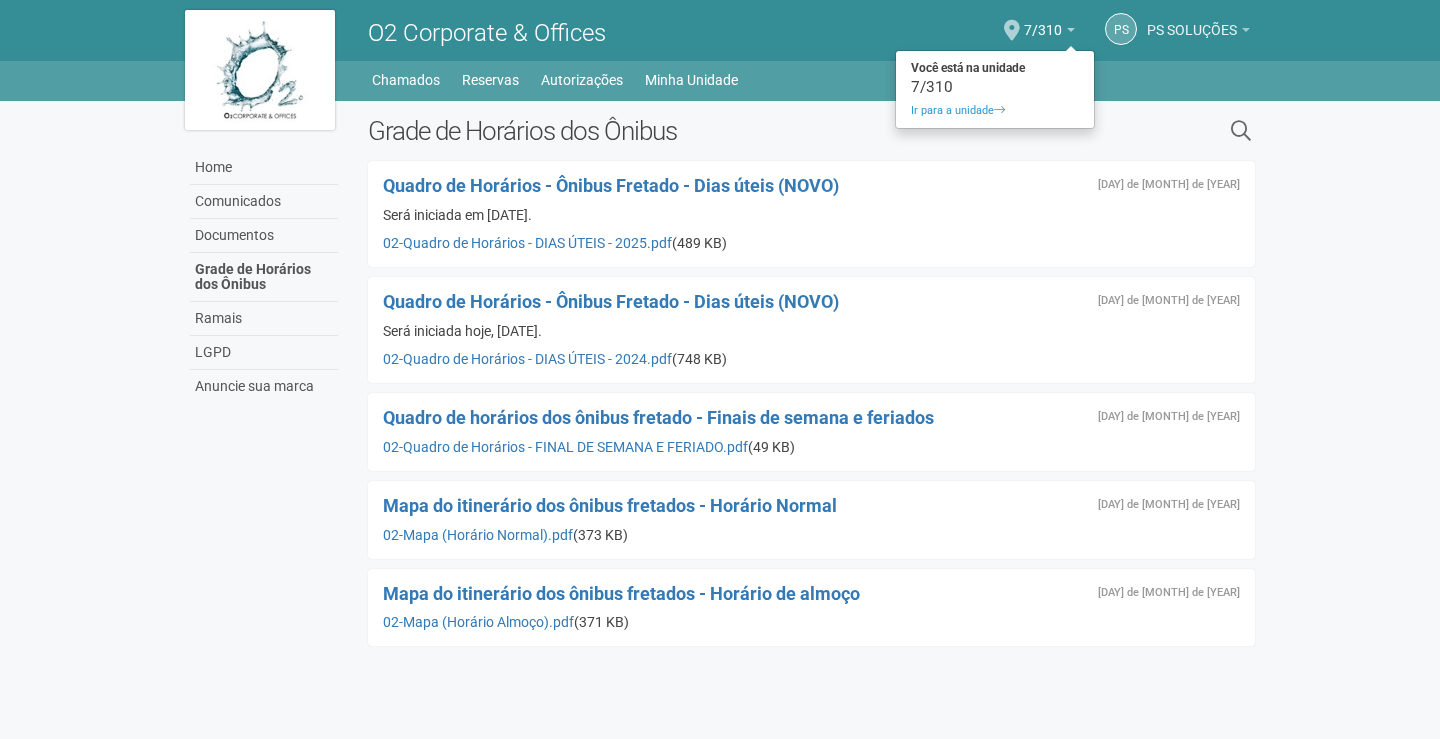 click on "PS SOLUÇÕES" at bounding box center (1198, 33) 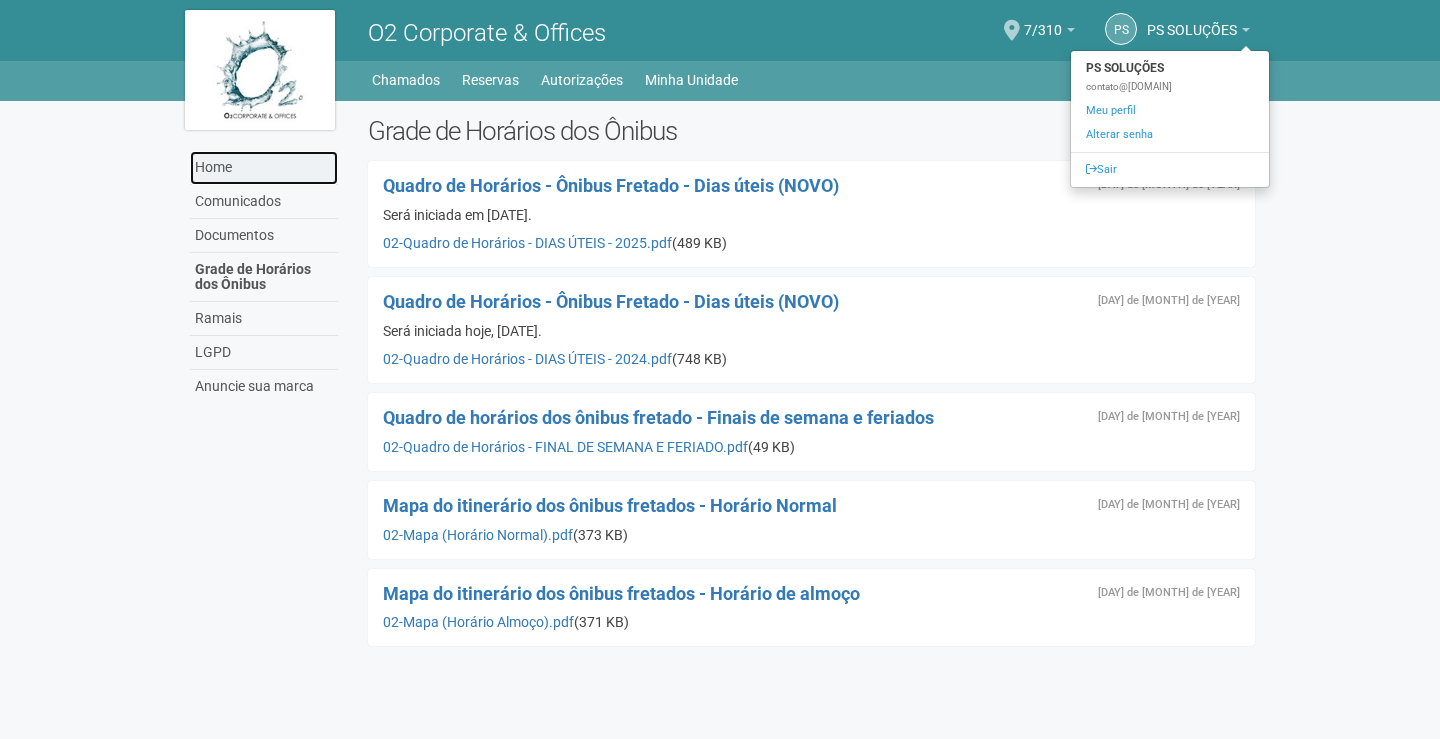click on "Home" at bounding box center (264, 168) 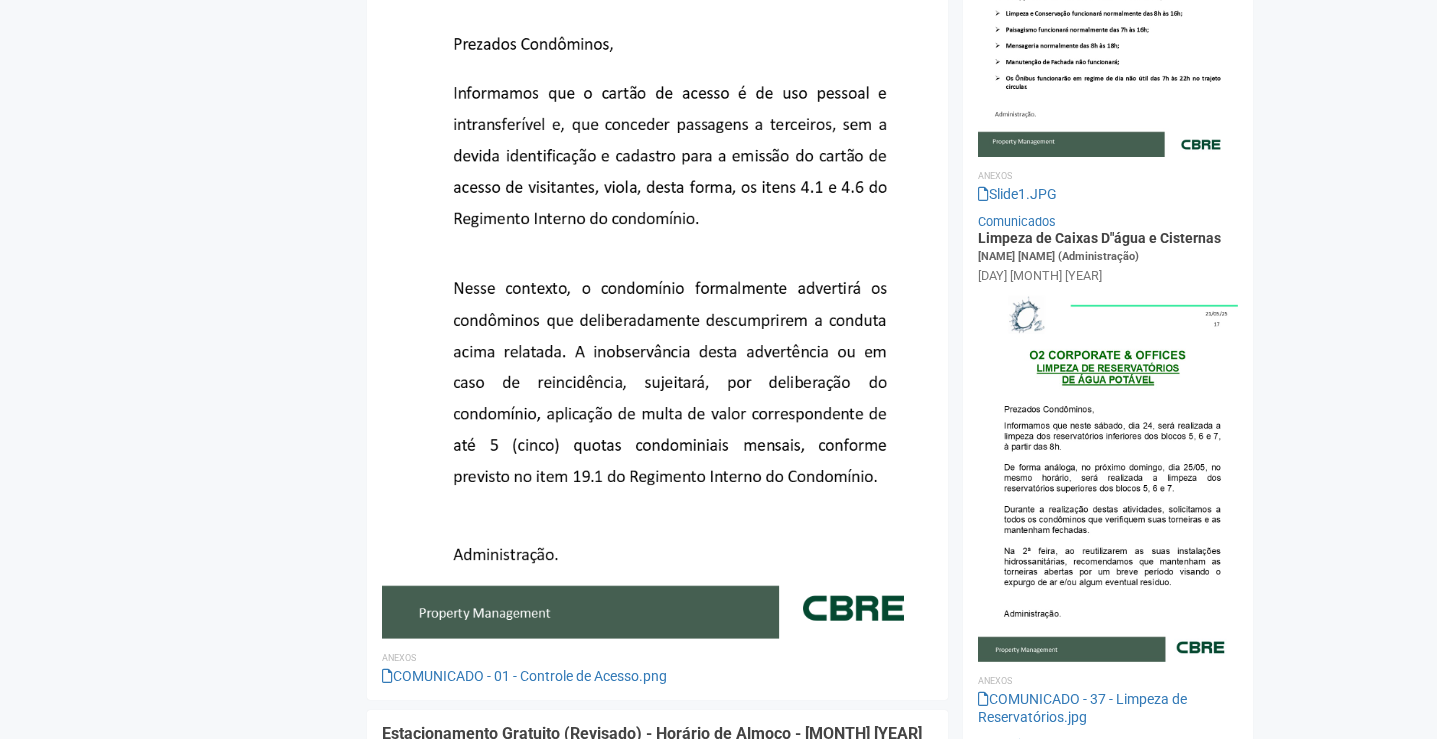 scroll, scrollTop: 1200, scrollLeft: 0, axis: vertical 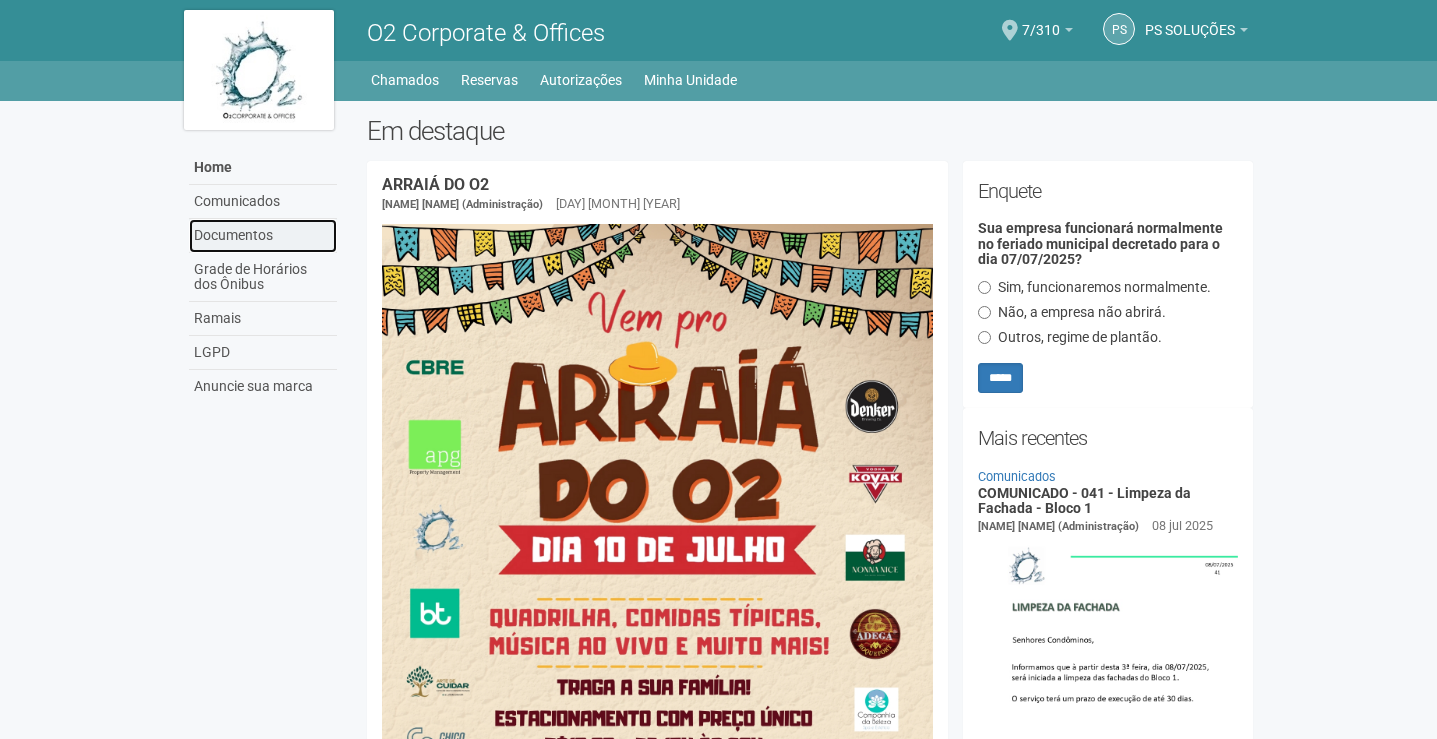 click on "Documentos" at bounding box center [263, 236] 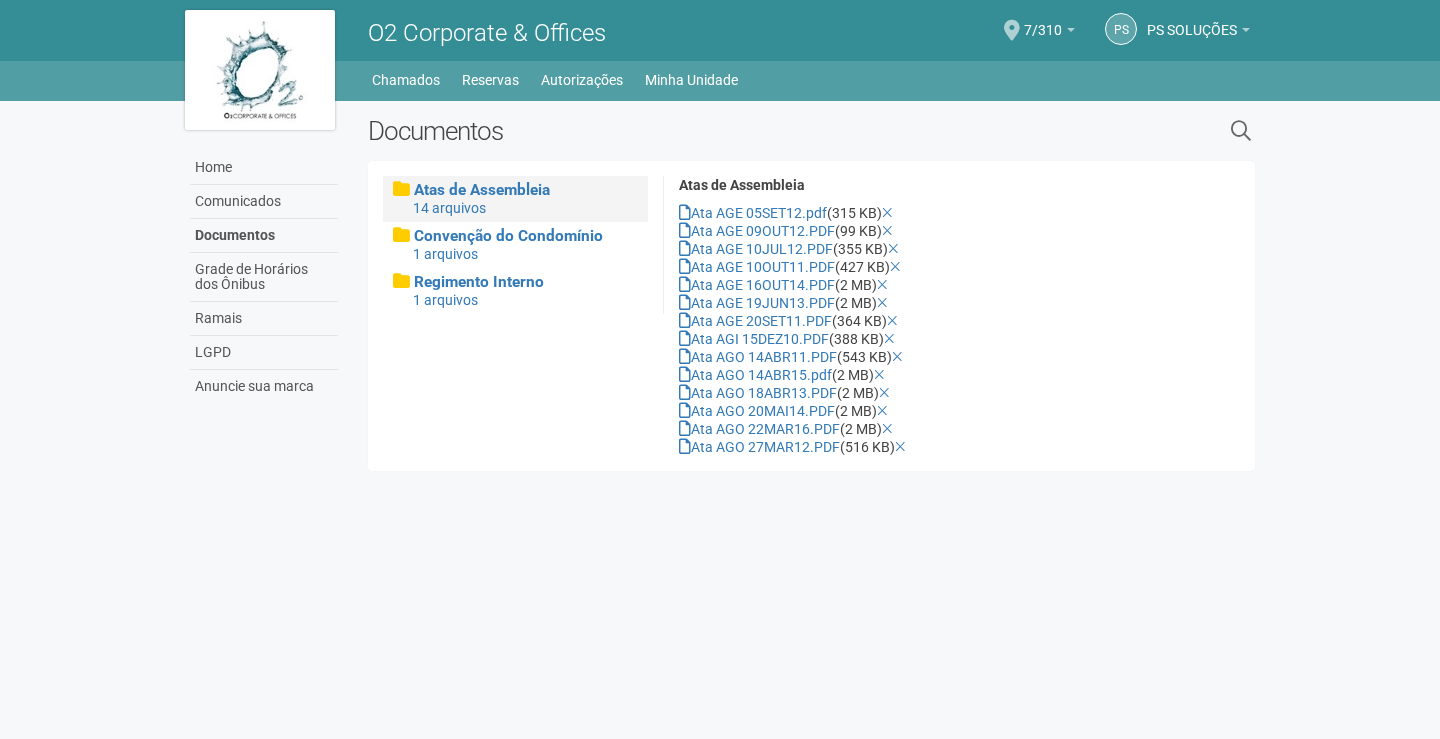 scroll, scrollTop: 0, scrollLeft: 0, axis: both 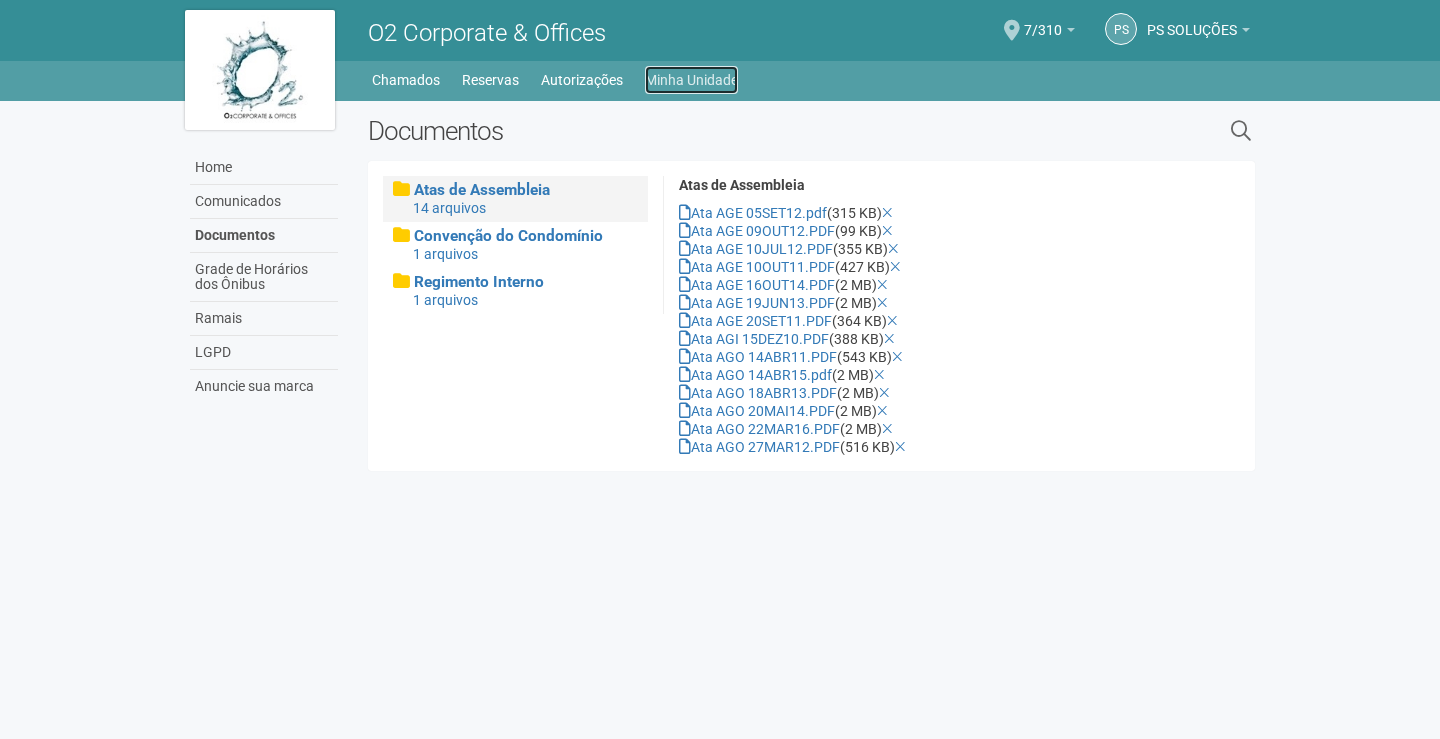 click on "Minha Unidade" at bounding box center (691, 80) 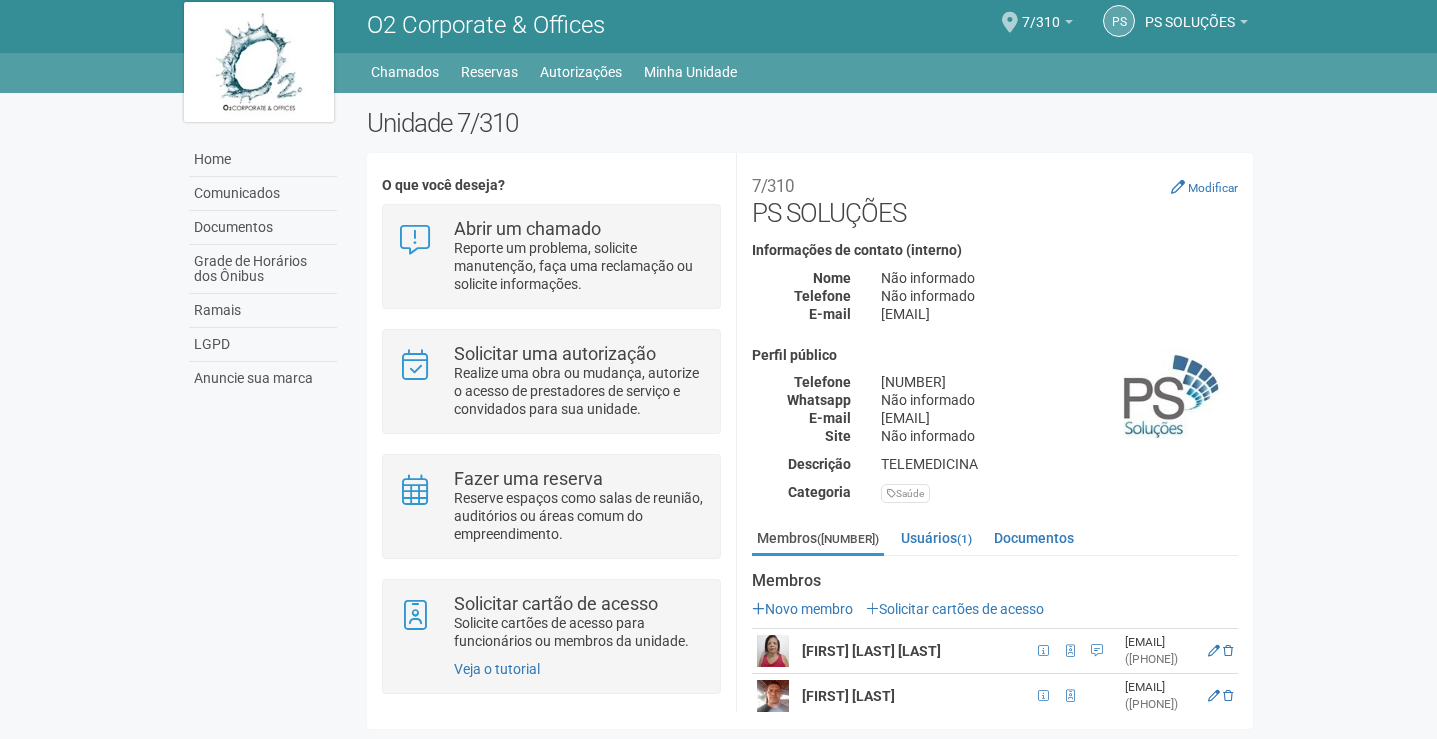 scroll, scrollTop: 12, scrollLeft: 0, axis: vertical 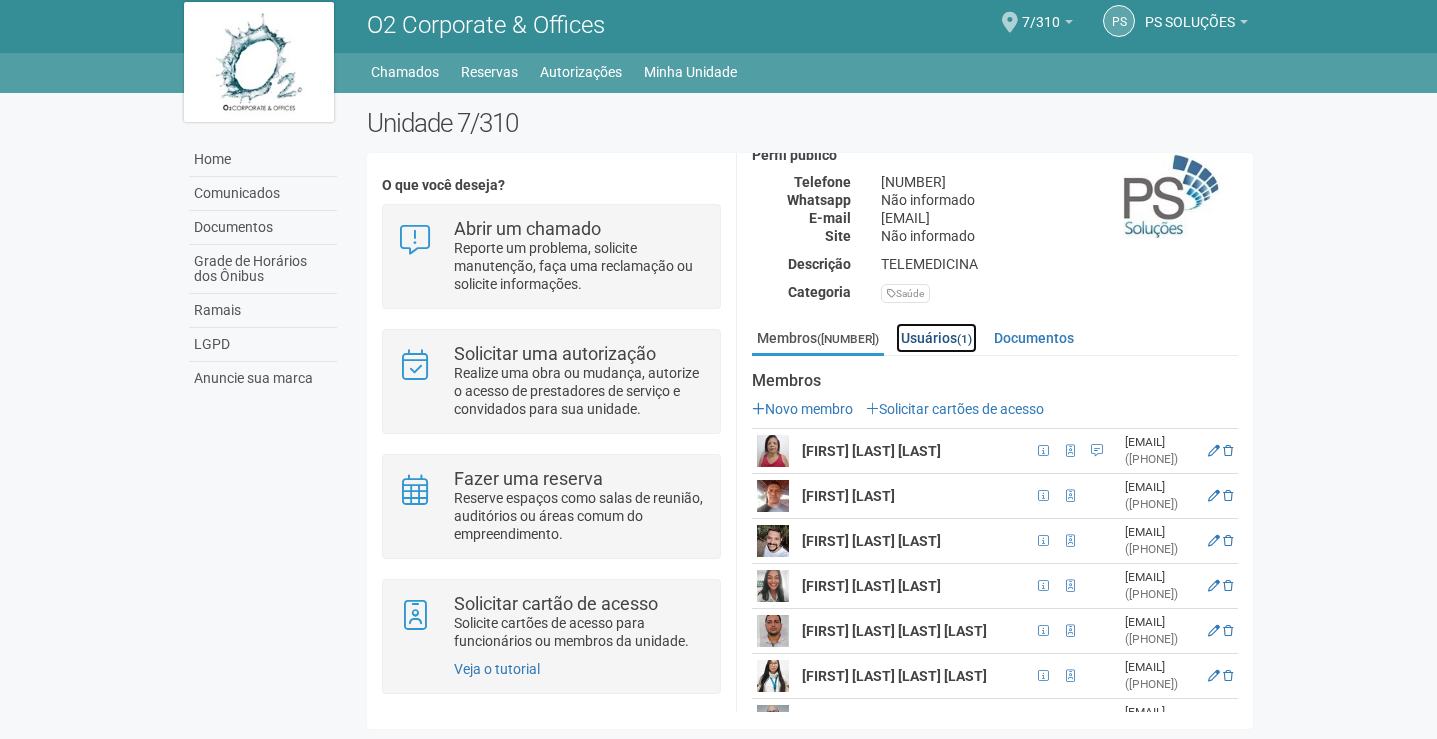 click on "Usuários
(1)" at bounding box center [936, 338] 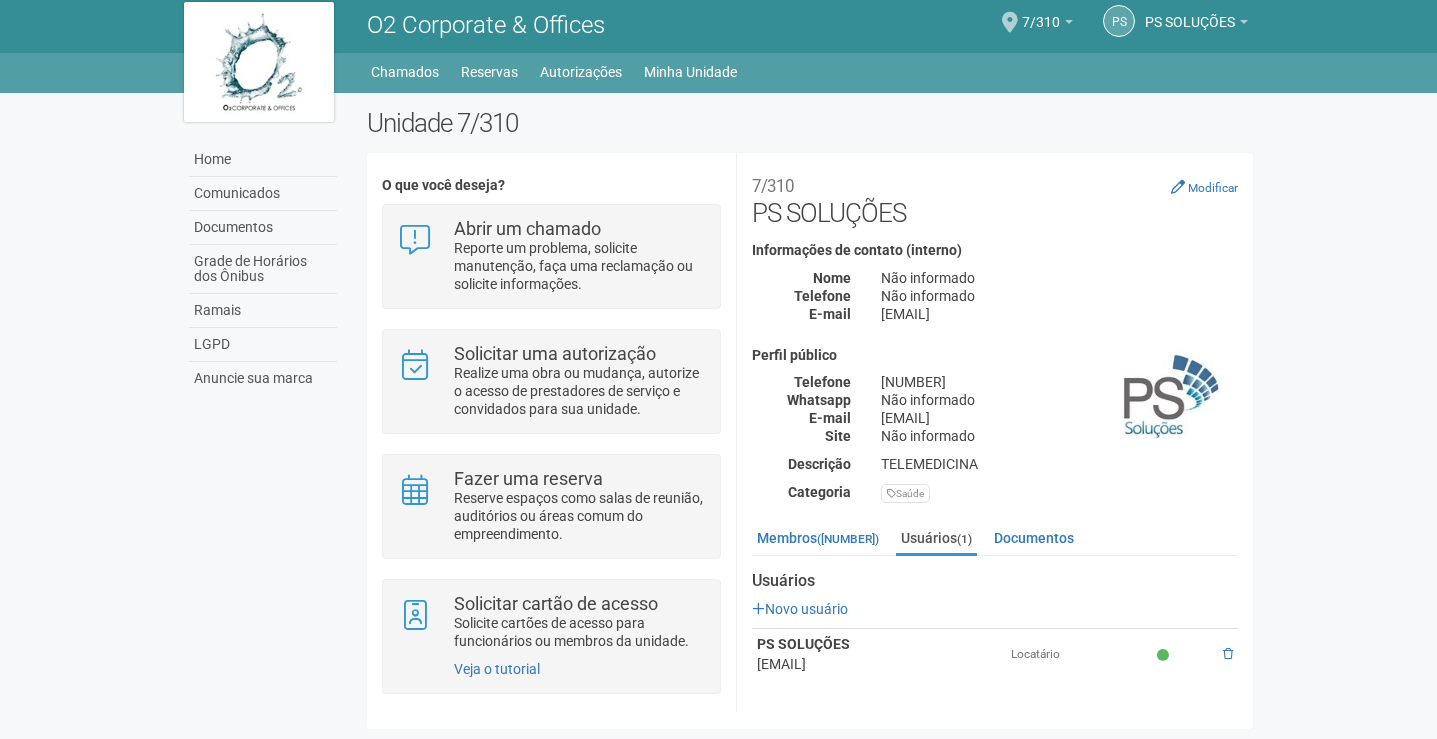 scroll, scrollTop: 0, scrollLeft: 0, axis: both 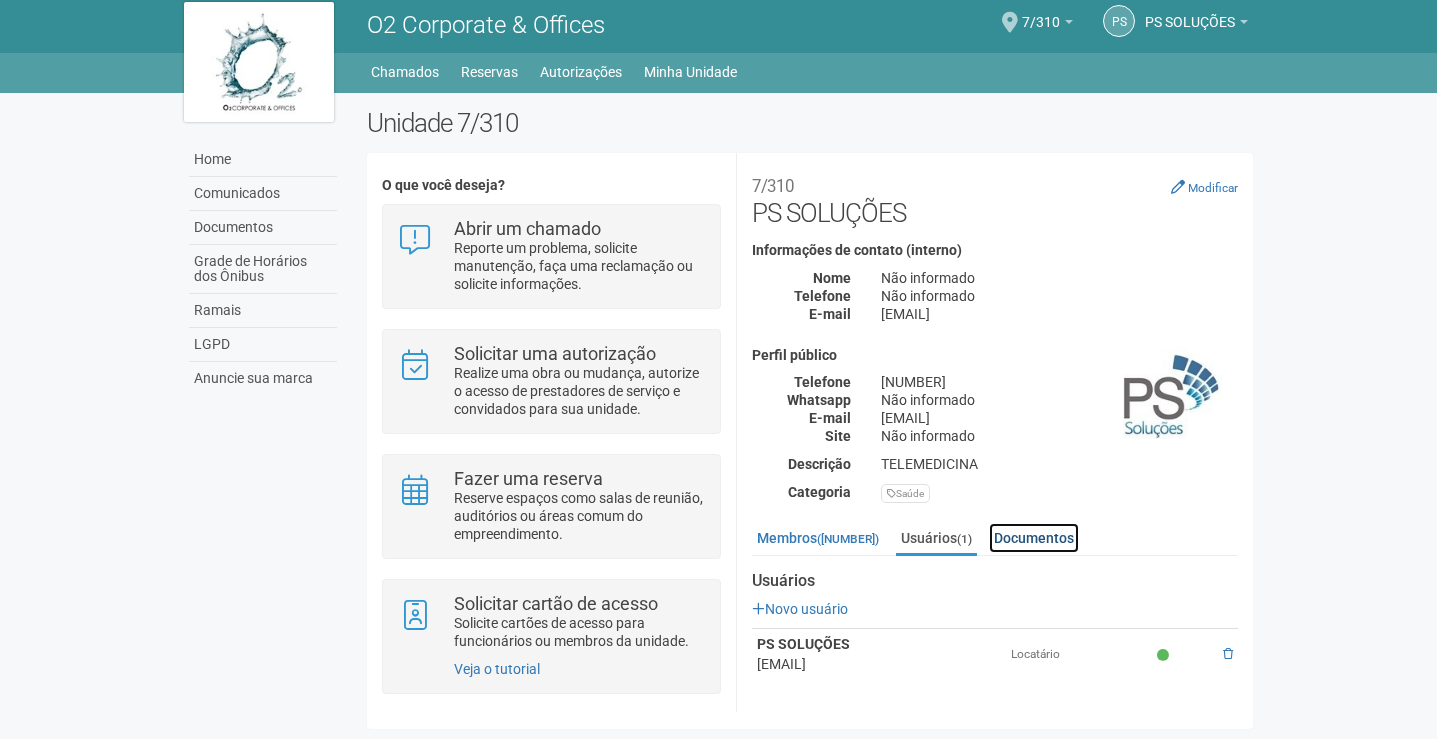 click on "Documentos" at bounding box center [1034, 538] 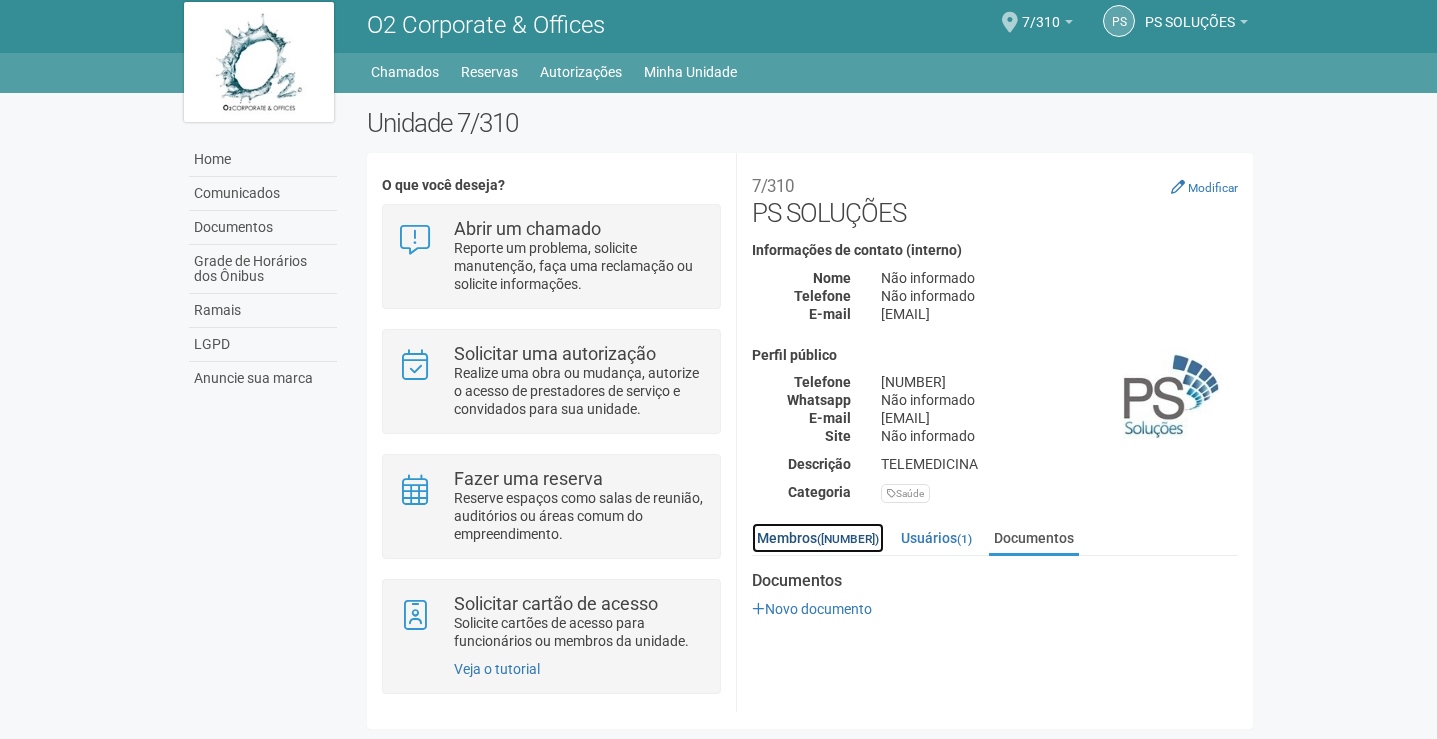 click on "Membros
([NUMBER])" at bounding box center (818, 538) 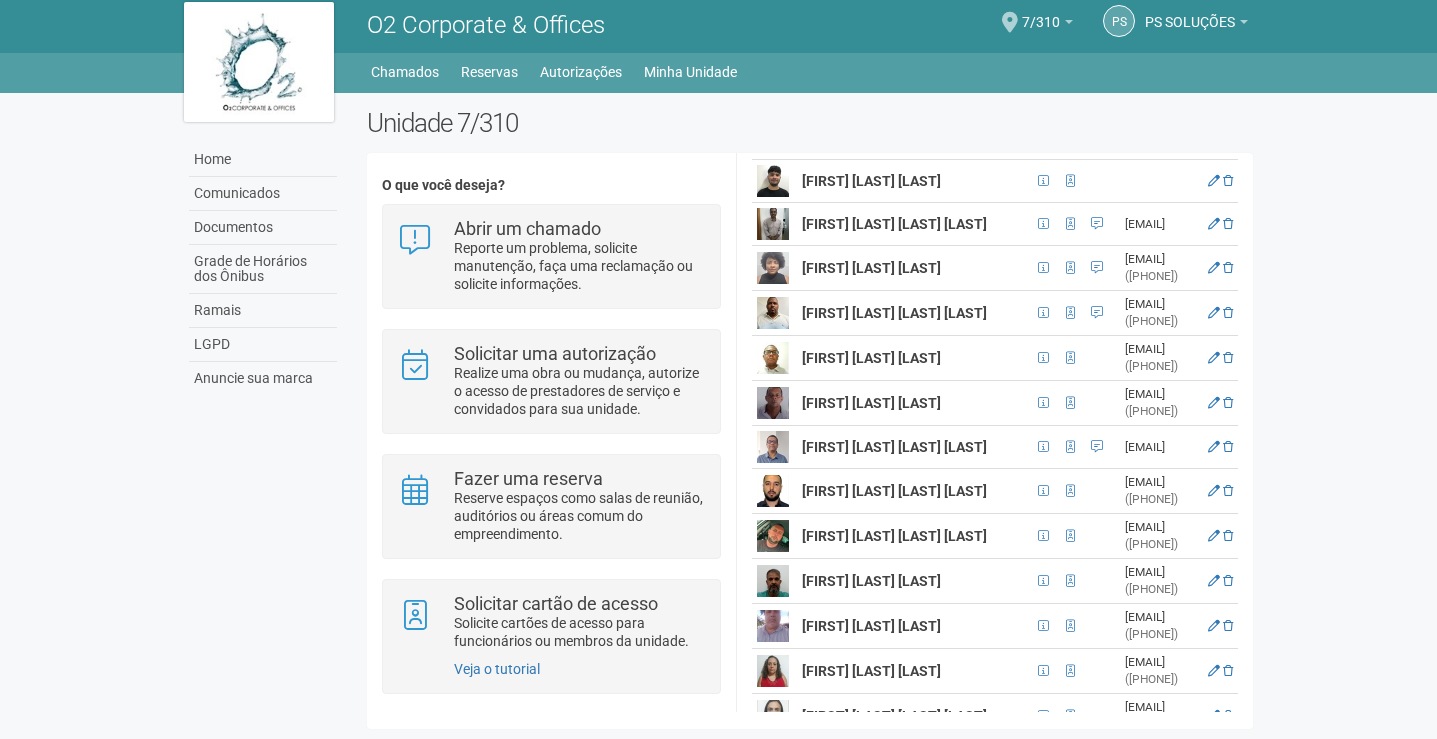 scroll, scrollTop: 1400, scrollLeft: 0, axis: vertical 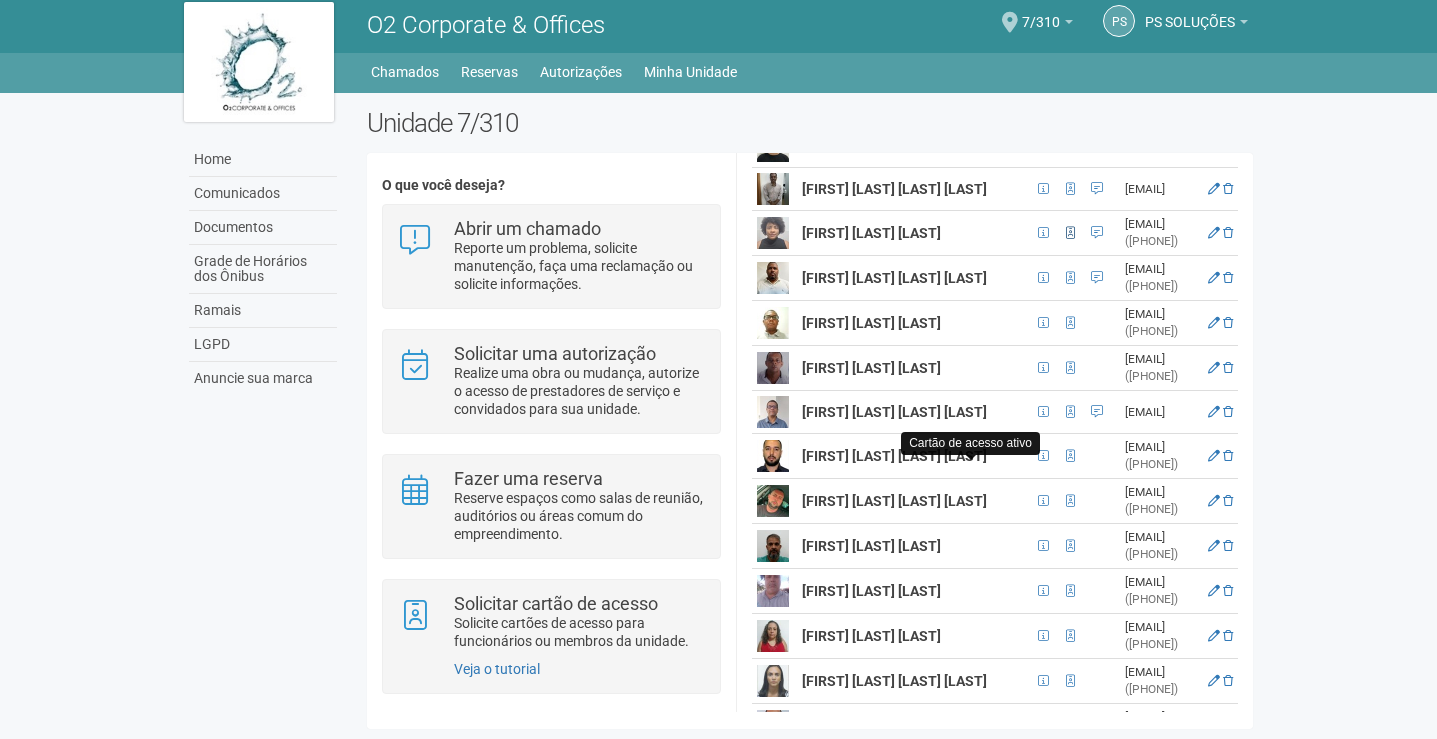 click at bounding box center (1070, 233) 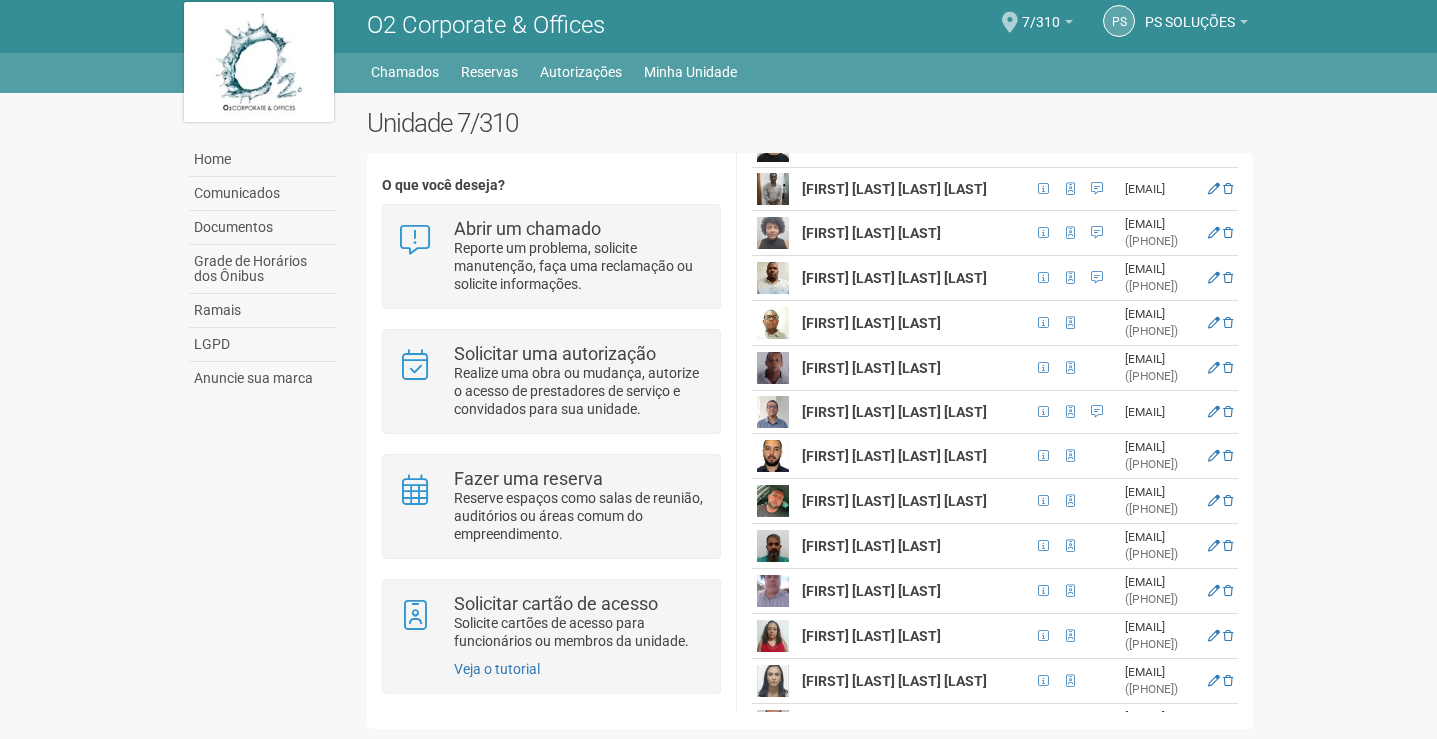 scroll, scrollTop: 12, scrollLeft: 0, axis: vertical 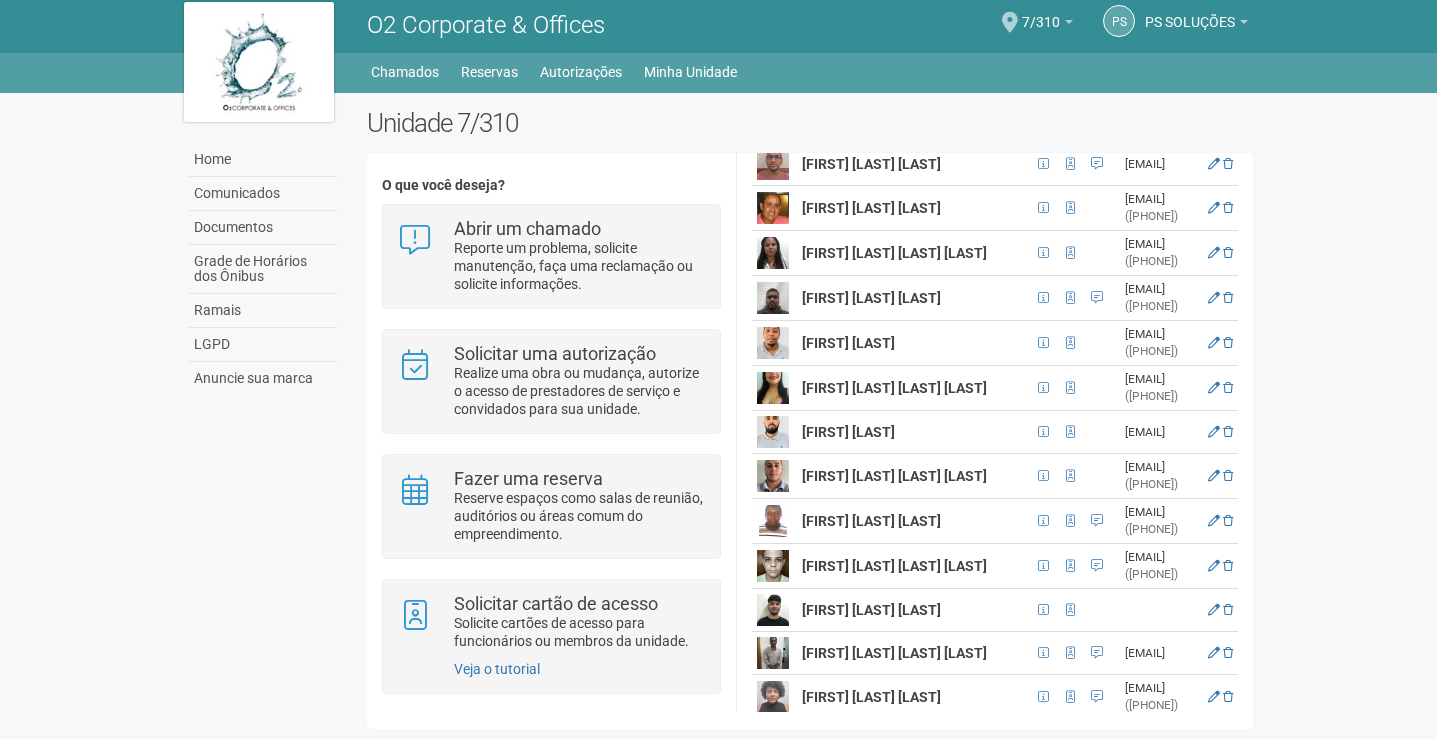 drag, startPoint x: 1250, startPoint y: 386, endPoint x: 1263, endPoint y: 440, distance: 55.542778 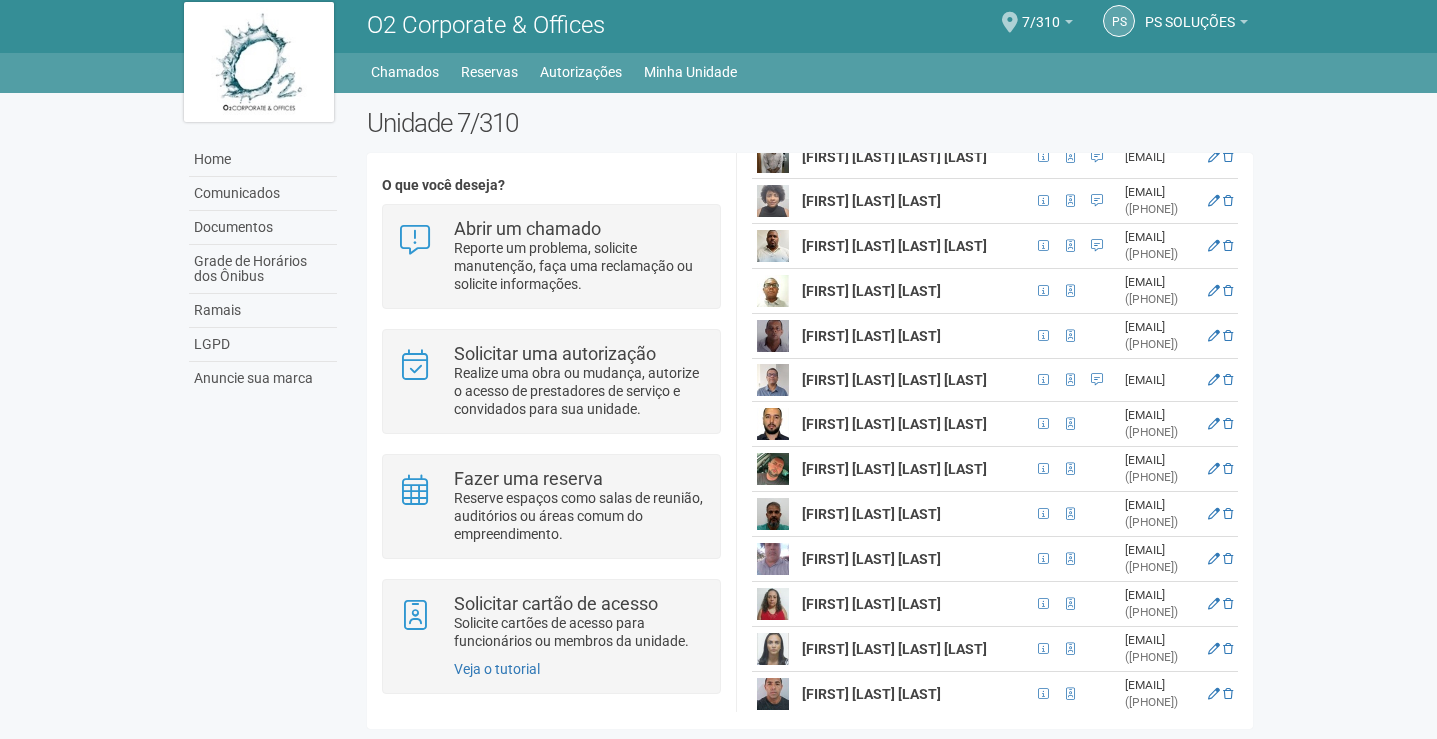 scroll, scrollTop: 1447, scrollLeft: 0, axis: vertical 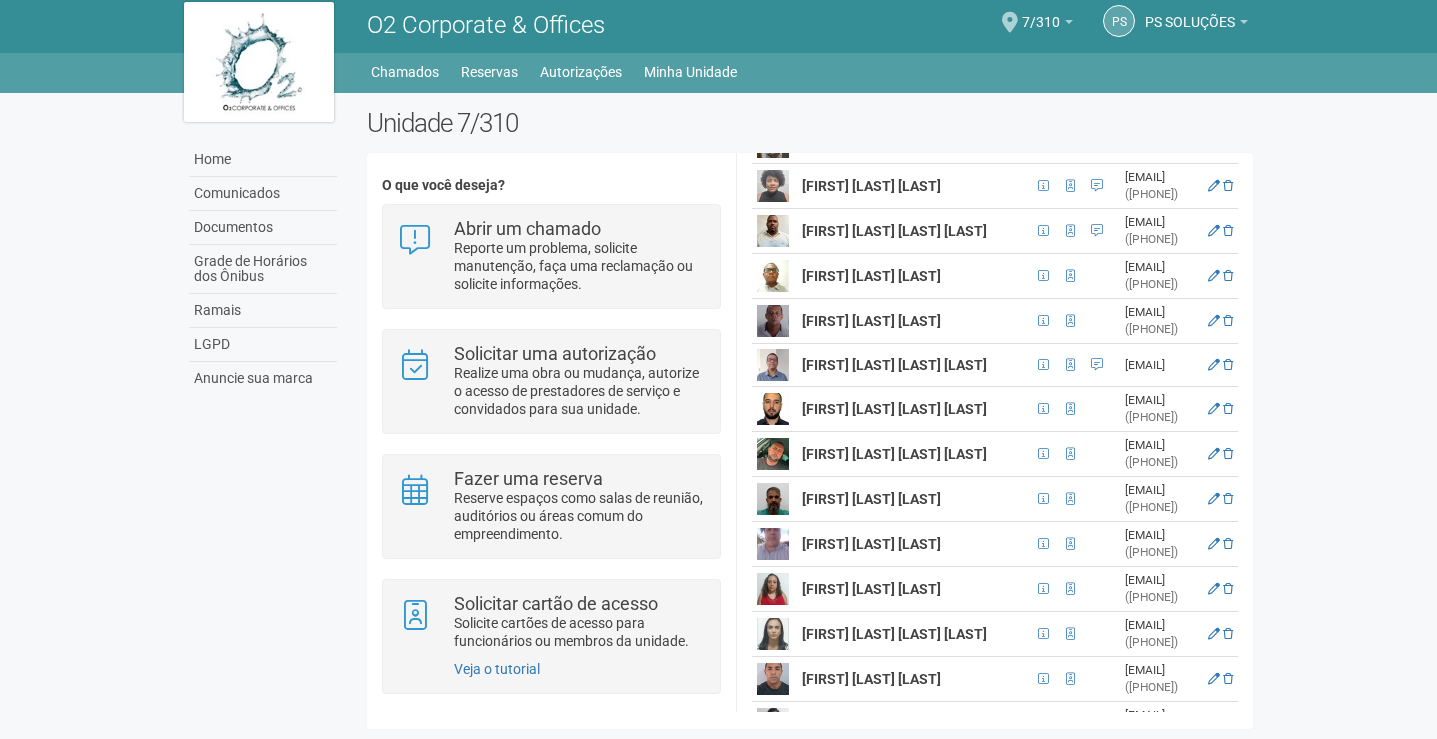 drag, startPoint x: 1250, startPoint y: 474, endPoint x: 1250, endPoint y: 488, distance: 14 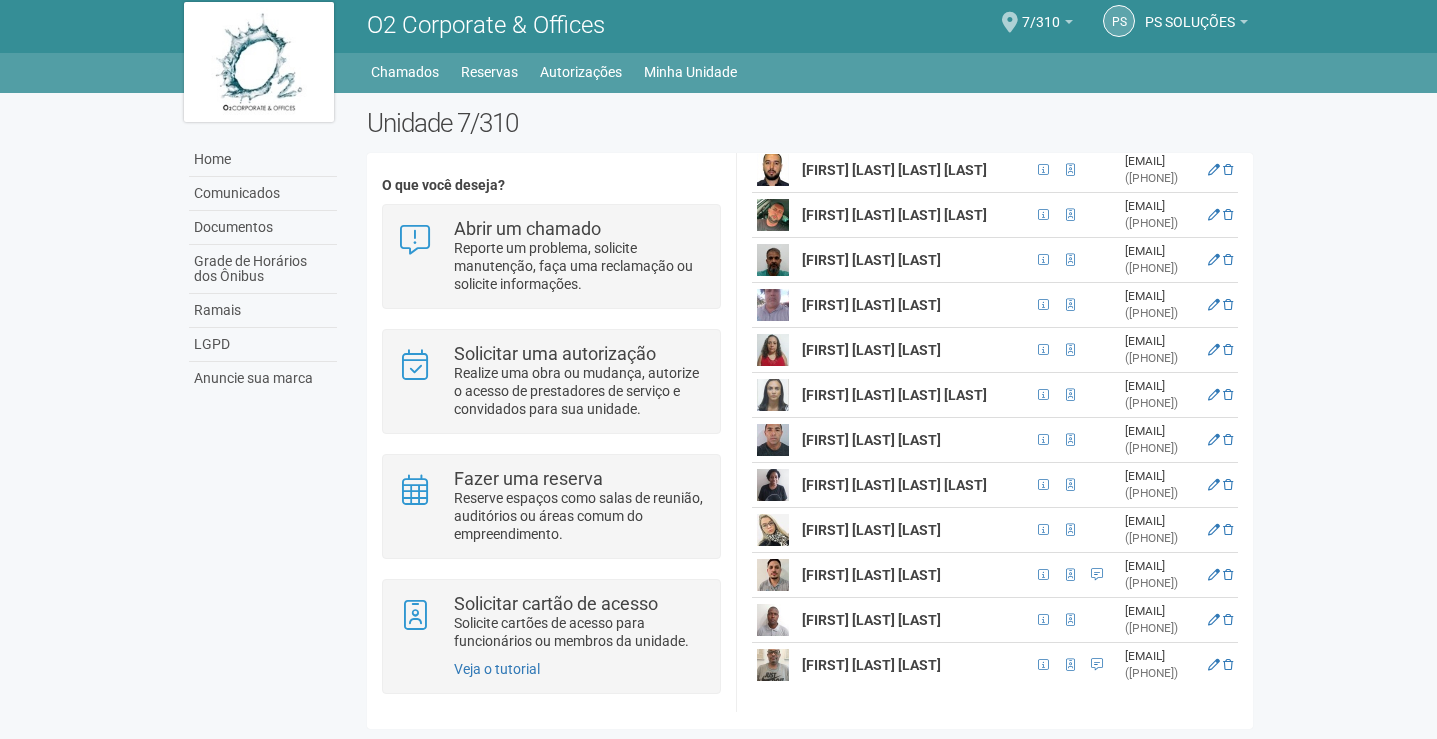 scroll, scrollTop: 1947, scrollLeft: 0, axis: vertical 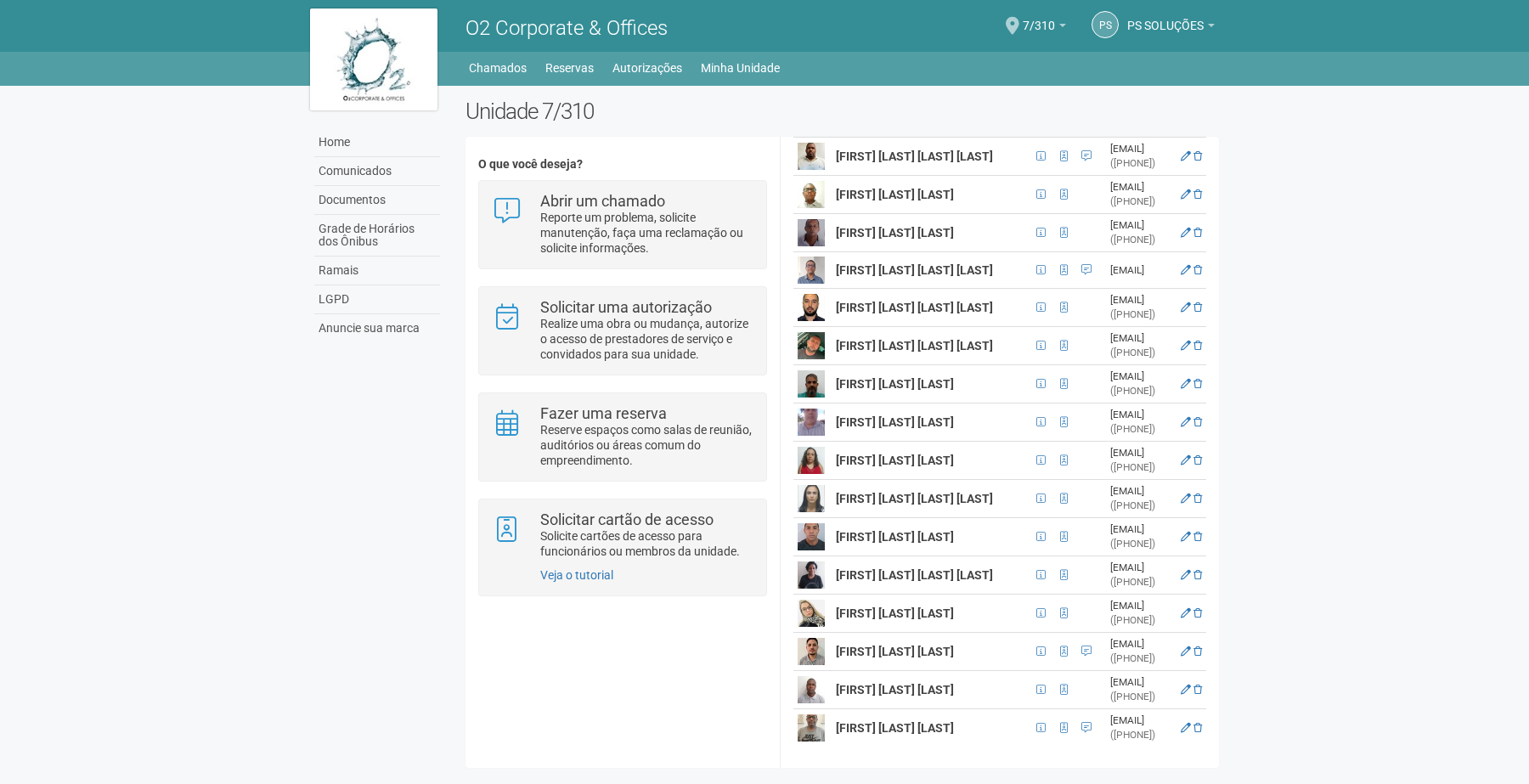 drag, startPoint x: 1172, startPoint y: 0, endPoint x: 338, endPoint y: 665, distance: 1066.668 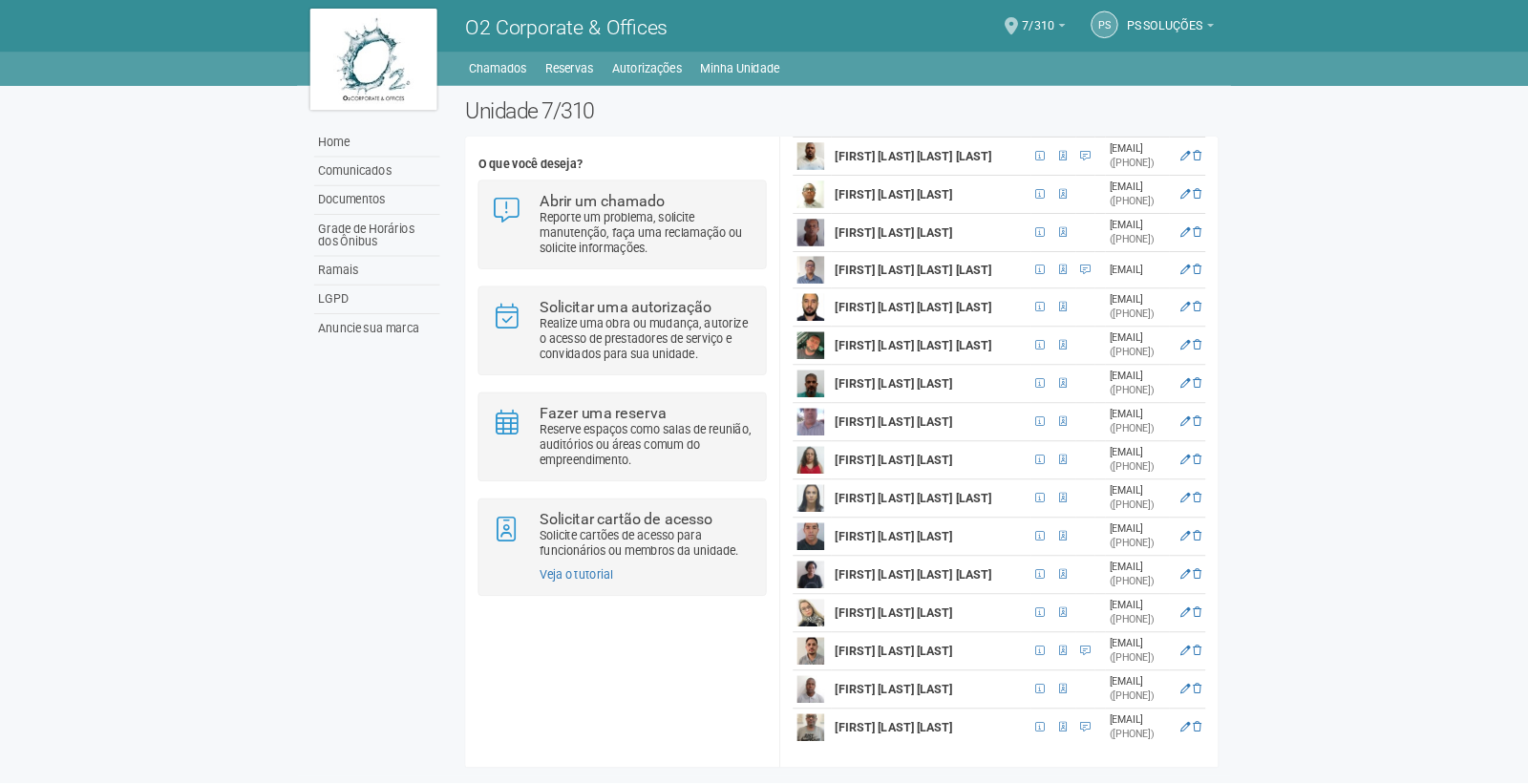 scroll, scrollTop: 1892, scrollLeft: 0, axis: vertical 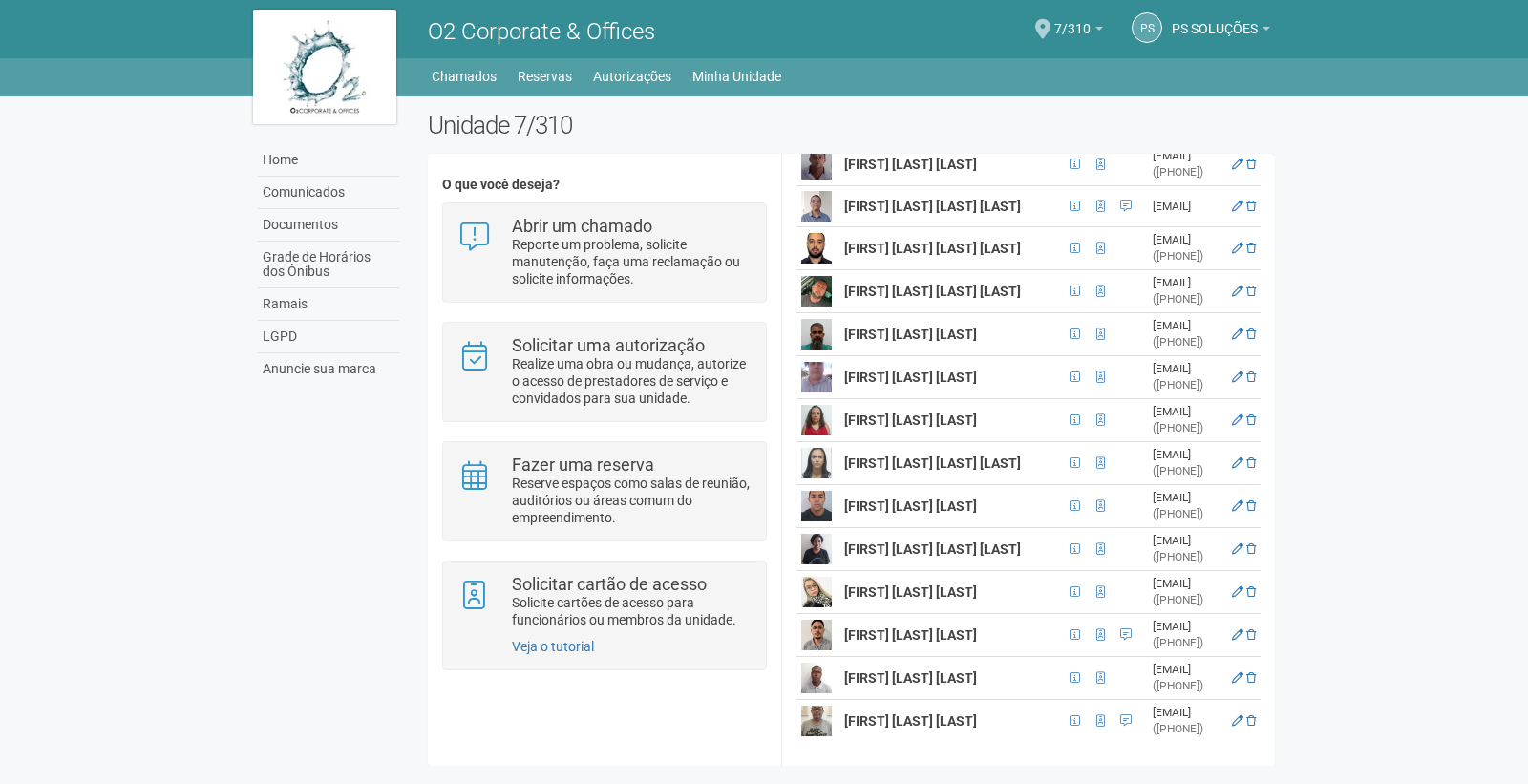 drag, startPoint x: 1717, startPoint y: 0, endPoint x: 265, endPoint y: 652, distance: 1591.7 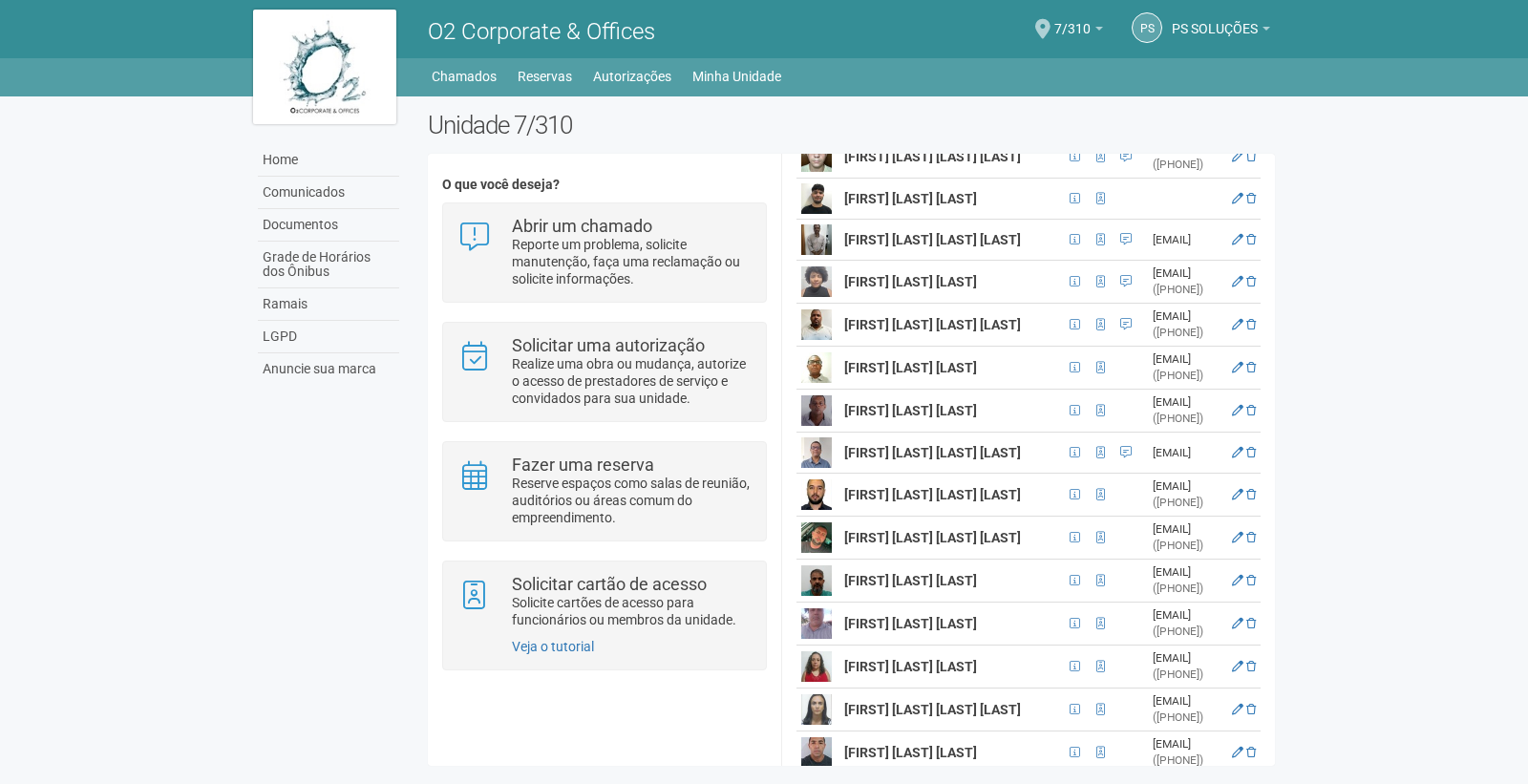 scroll, scrollTop: 1255, scrollLeft: 0, axis: vertical 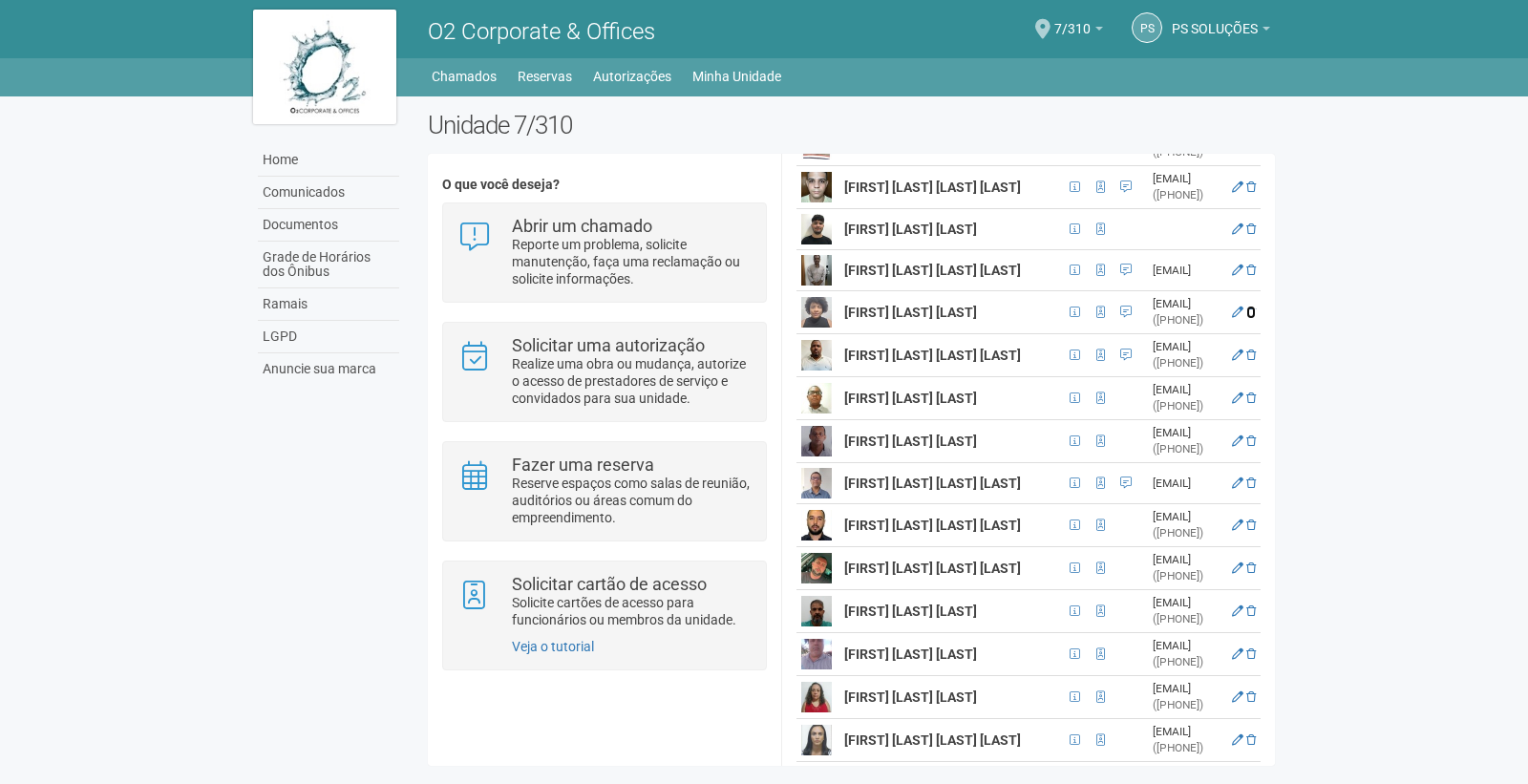 click at bounding box center [1251, 312] 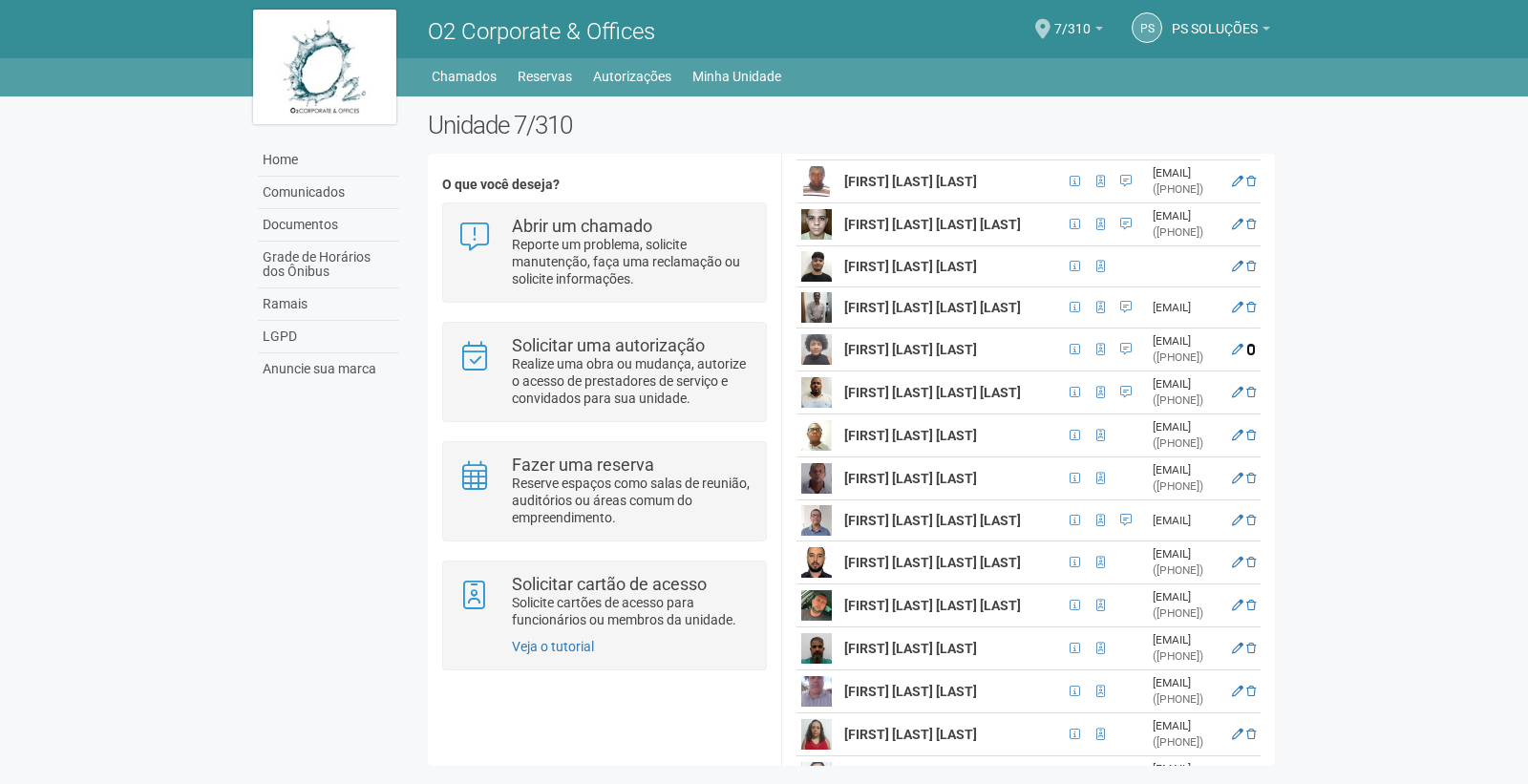 scroll, scrollTop: 1255, scrollLeft: 0, axis: vertical 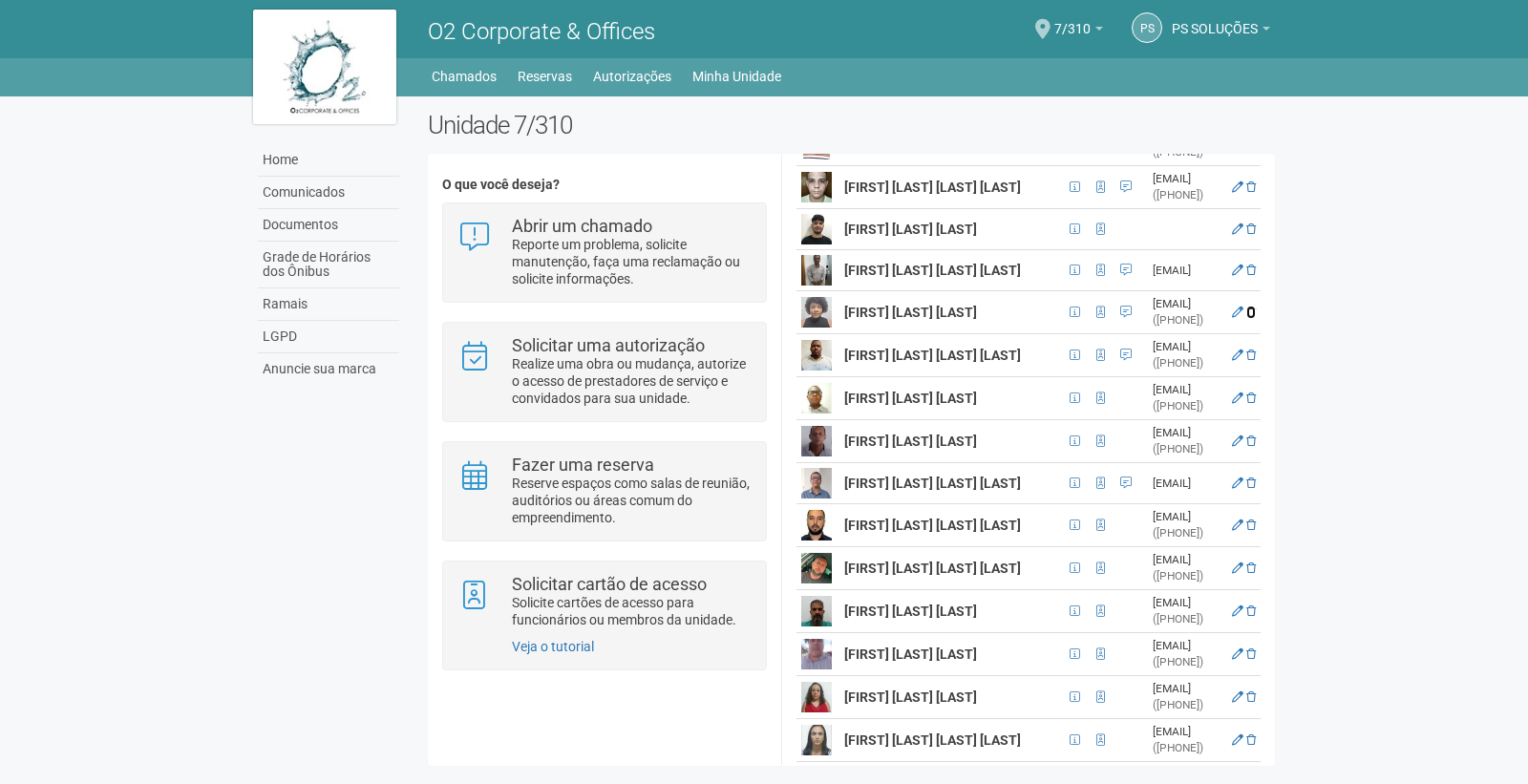 click at bounding box center (1251, 312) 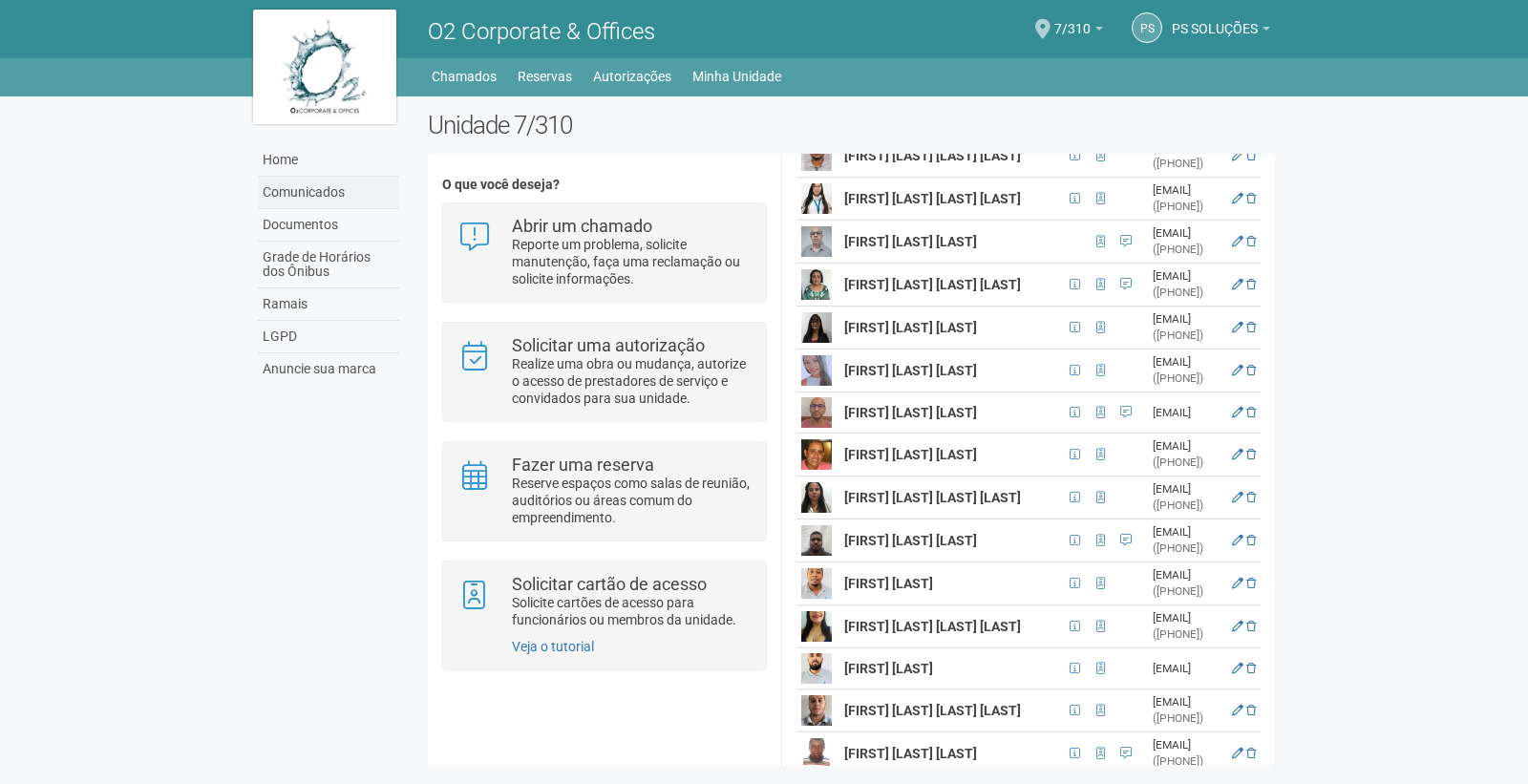 scroll, scrollTop: 406, scrollLeft: 0, axis: vertical 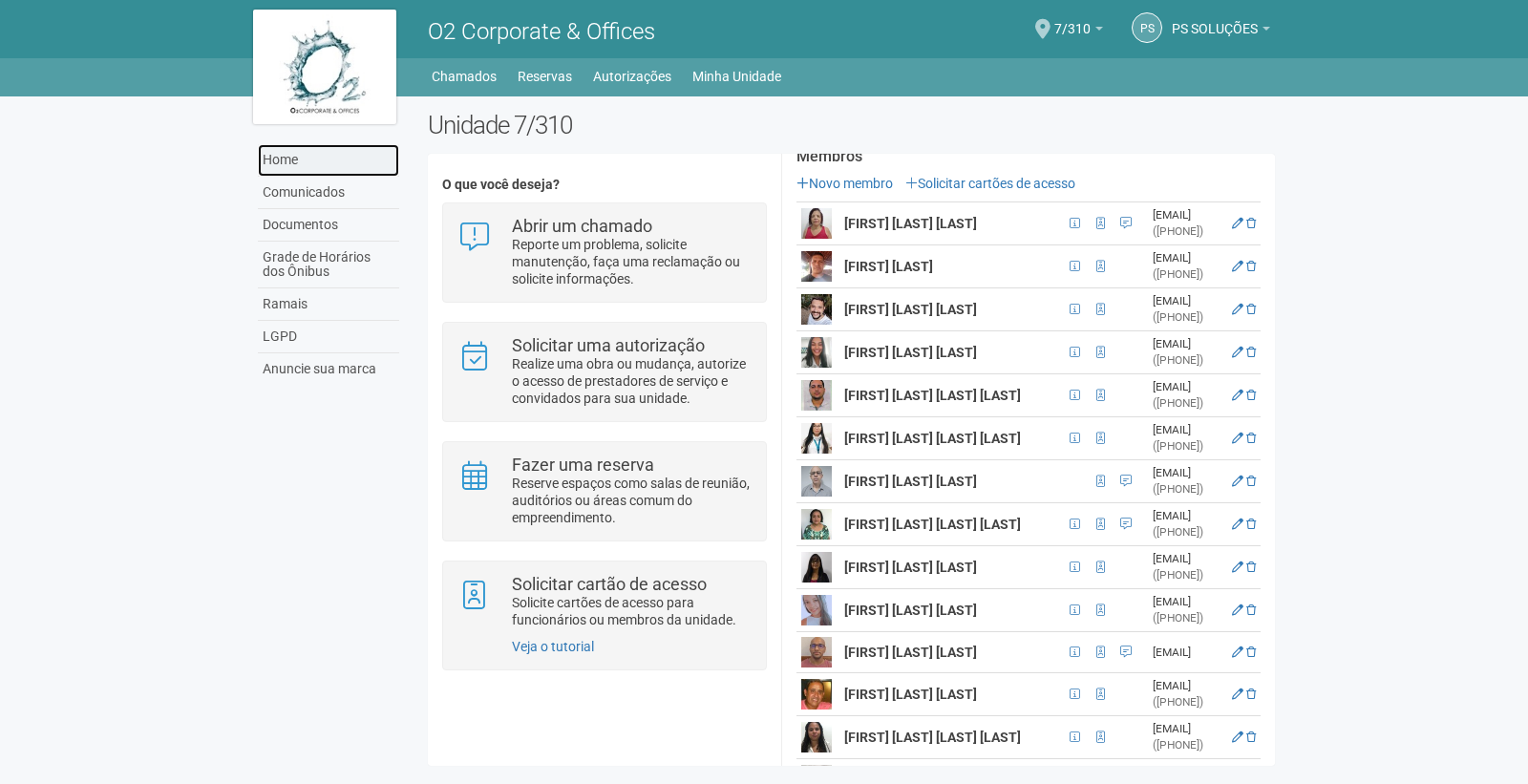 click on "Home" at bounding box center [329, 160] 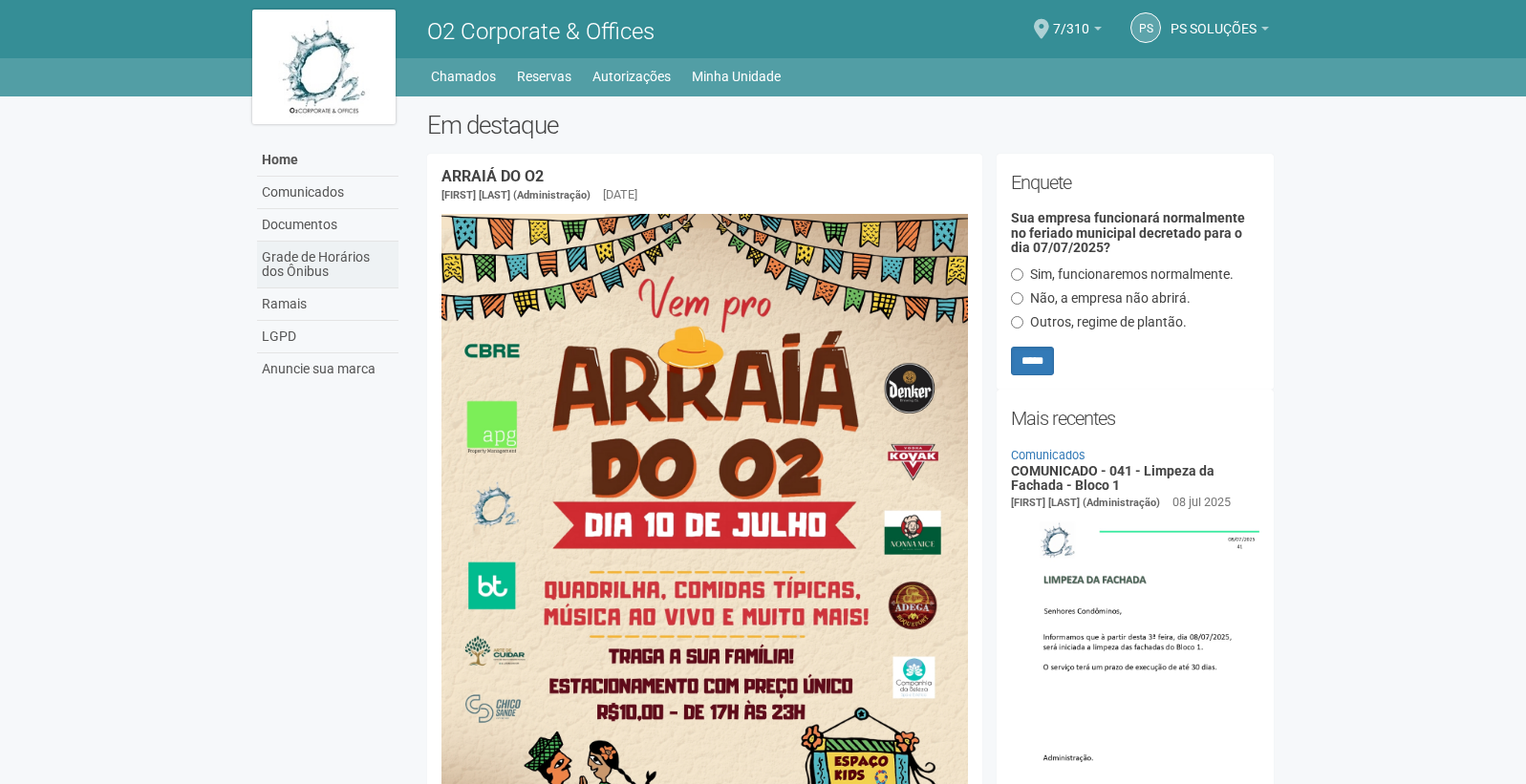 scroll, scrollTop: 0, scrollLeft: 0, axis: both 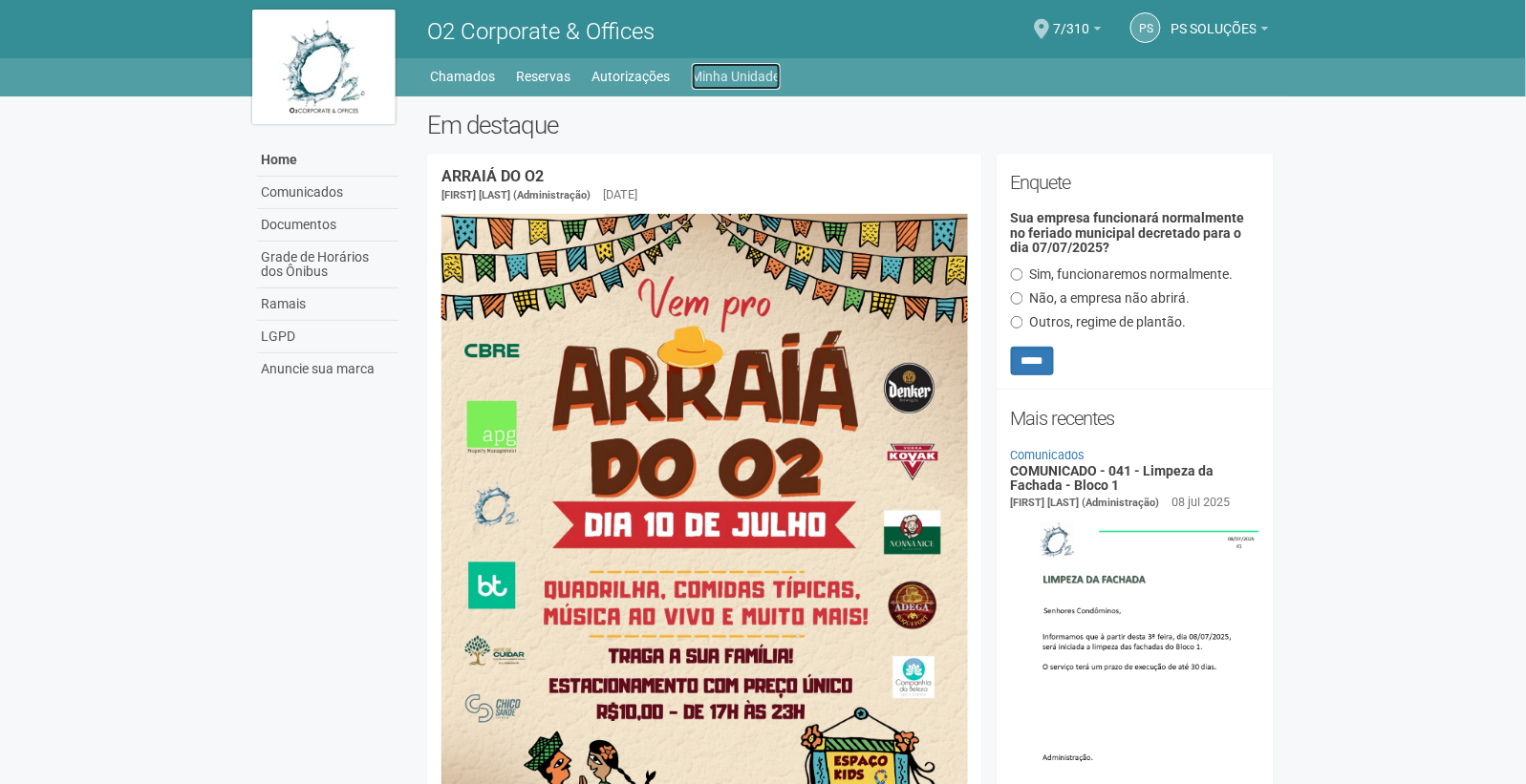 click on "Minha Unidade" at bounding box center [736, 76] 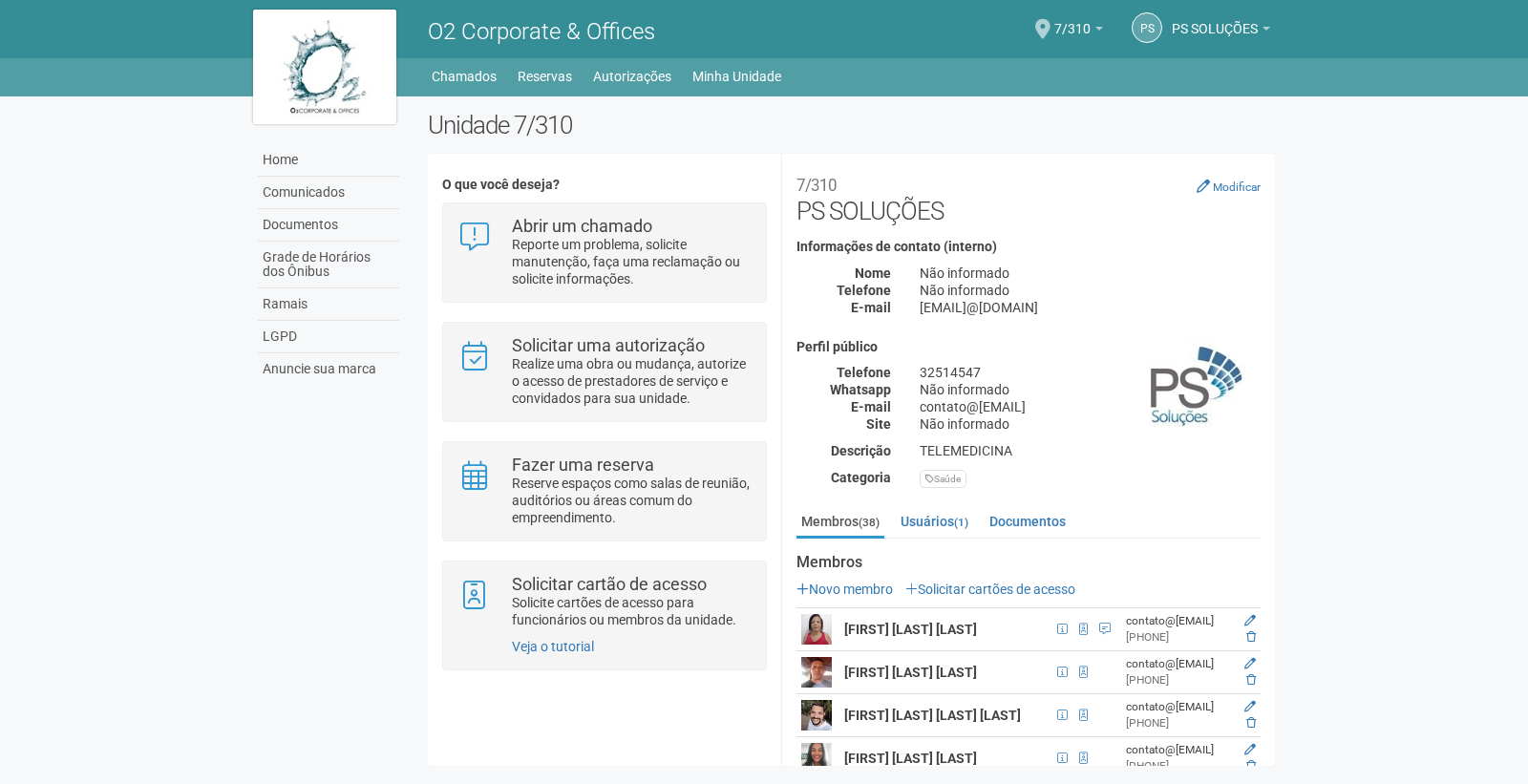 scroll, scrollTop: 0, scrollLeft: 0, axis: both 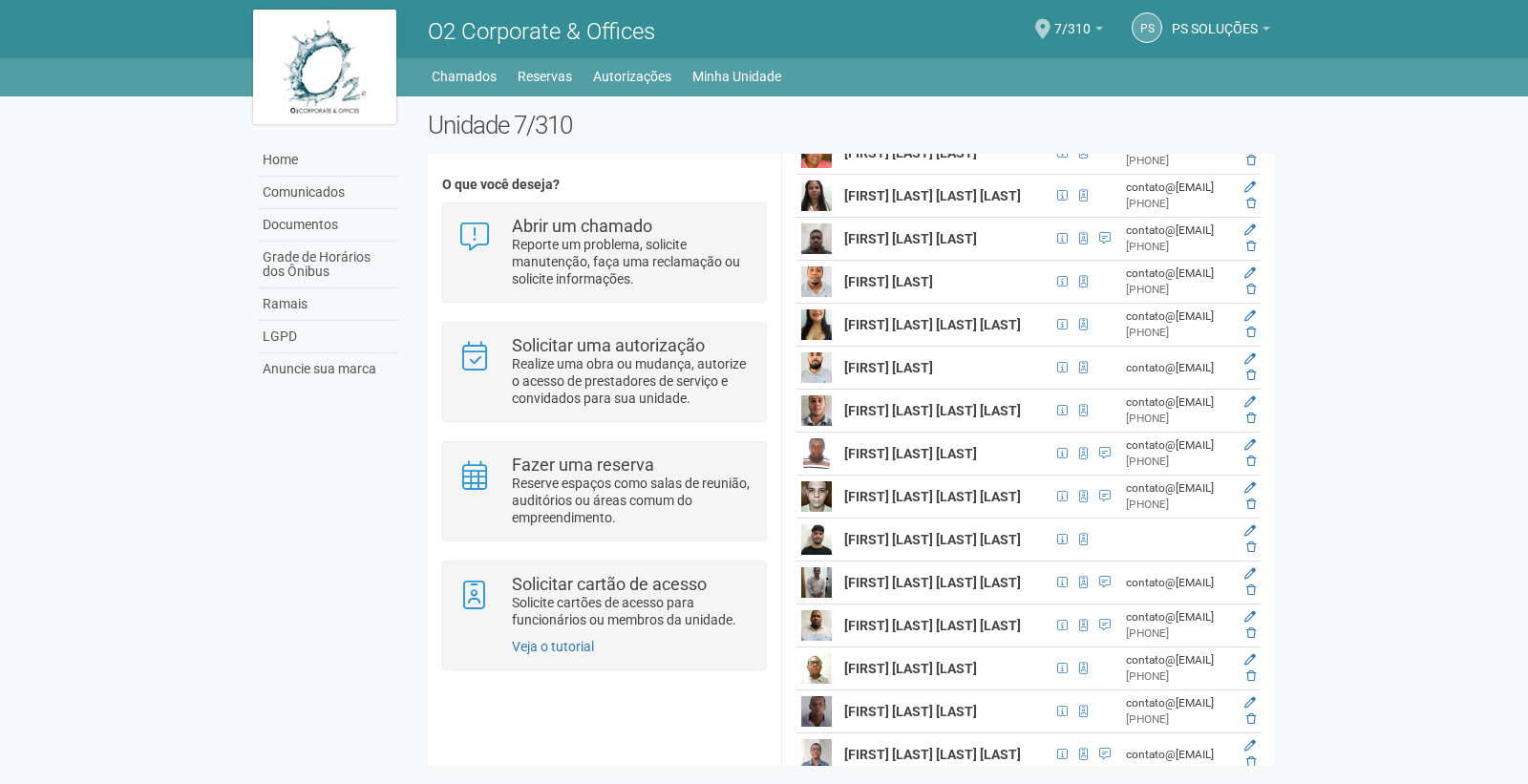 click on "Aguarde...
O2 Corporate & Offices
PS
PS SOLUÇÕES
PS SOLUÇÕES
contato@[EMAIL]
Meu perfil
Alterar senha
Sair
7/310
Você está na unidade
7/310
Ir para a unidade
Home
Home
Comunicados
Documentos
Grade de Horários dos Ônibus
Ramais
LGPD
Anuncie sua marca
Chamados" at bounding box center [764, 392] 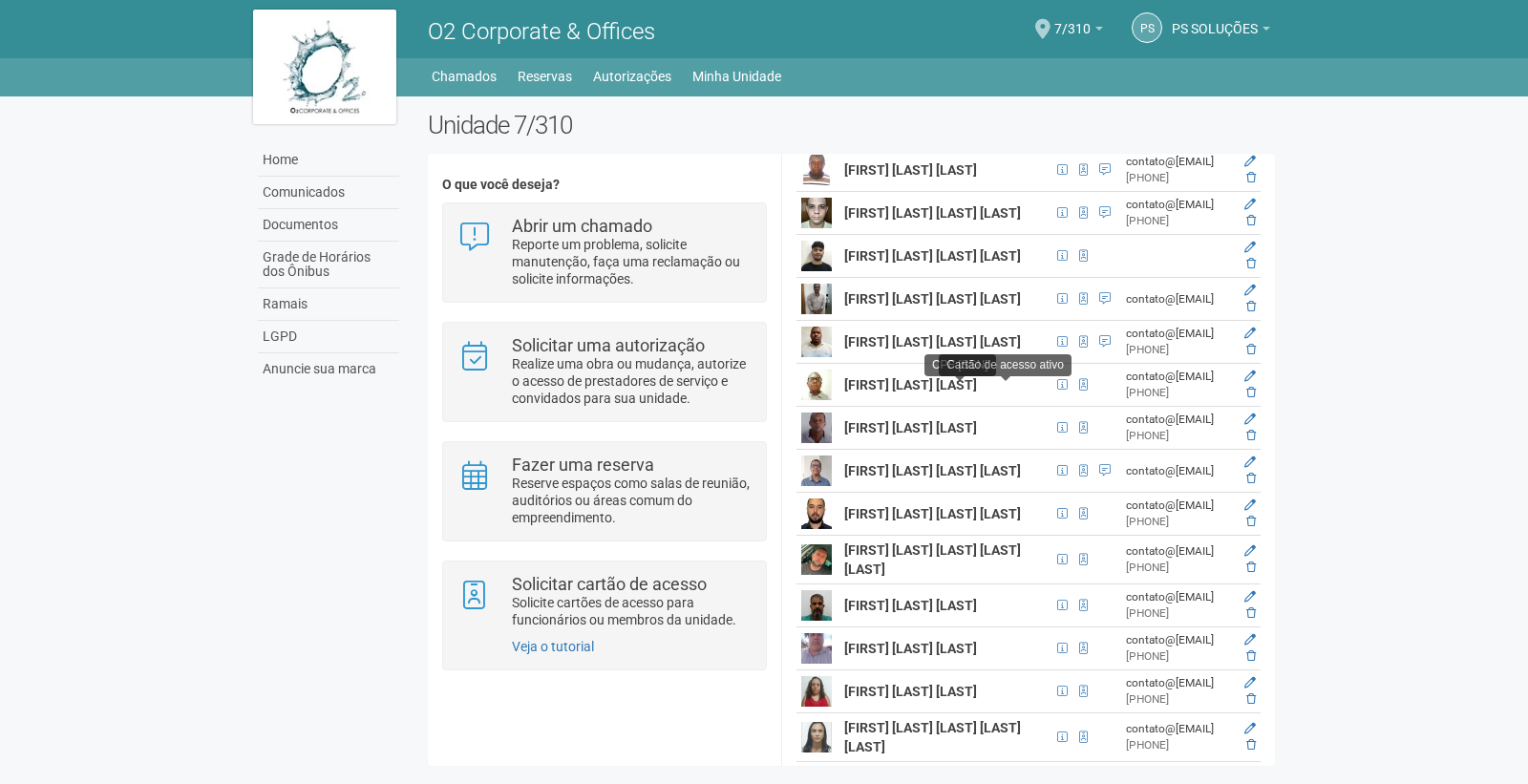 scroll, scrollTop: 1273, scrollLeft: 0, axis: vertical 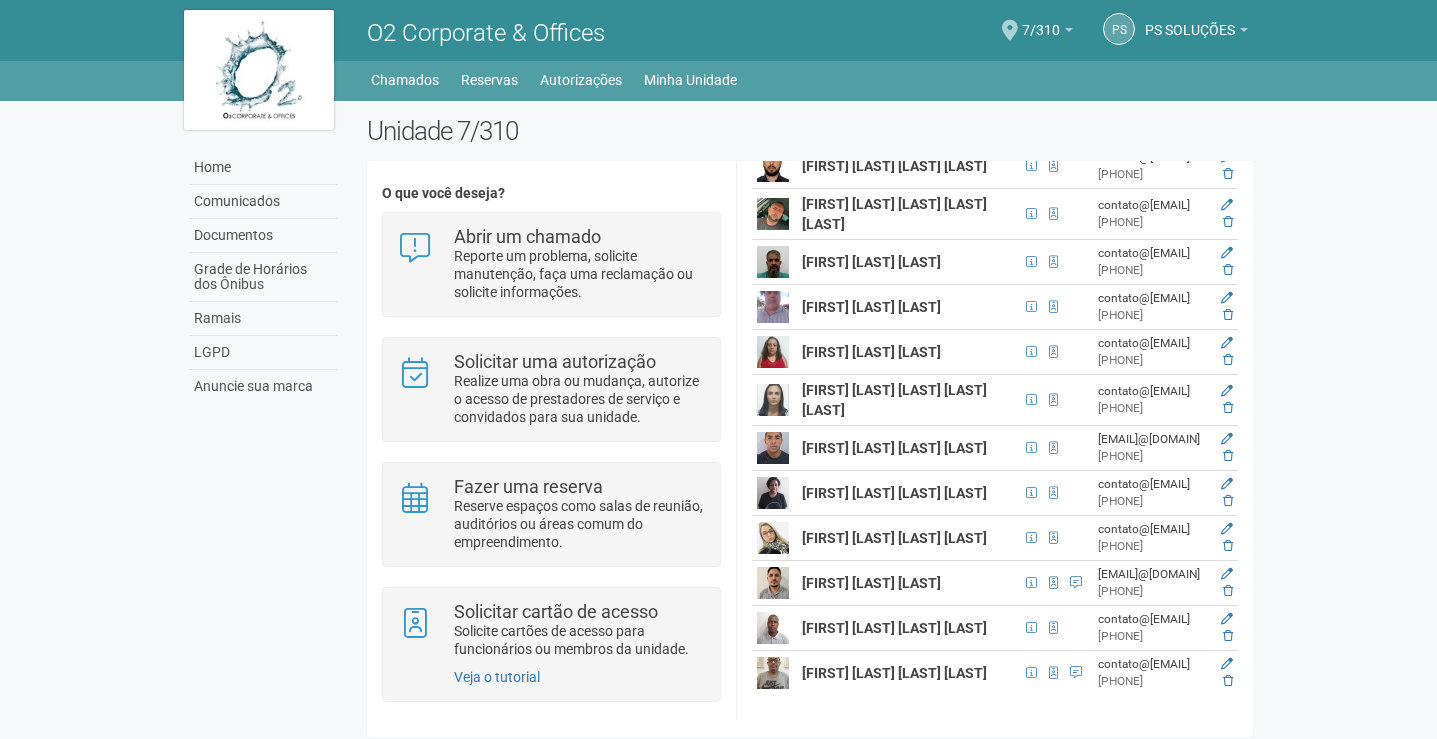 drag, startPoint x: 1500, startPoint y: 22, endPoint x: 872, endPoint y: 118, distance: 635.2952 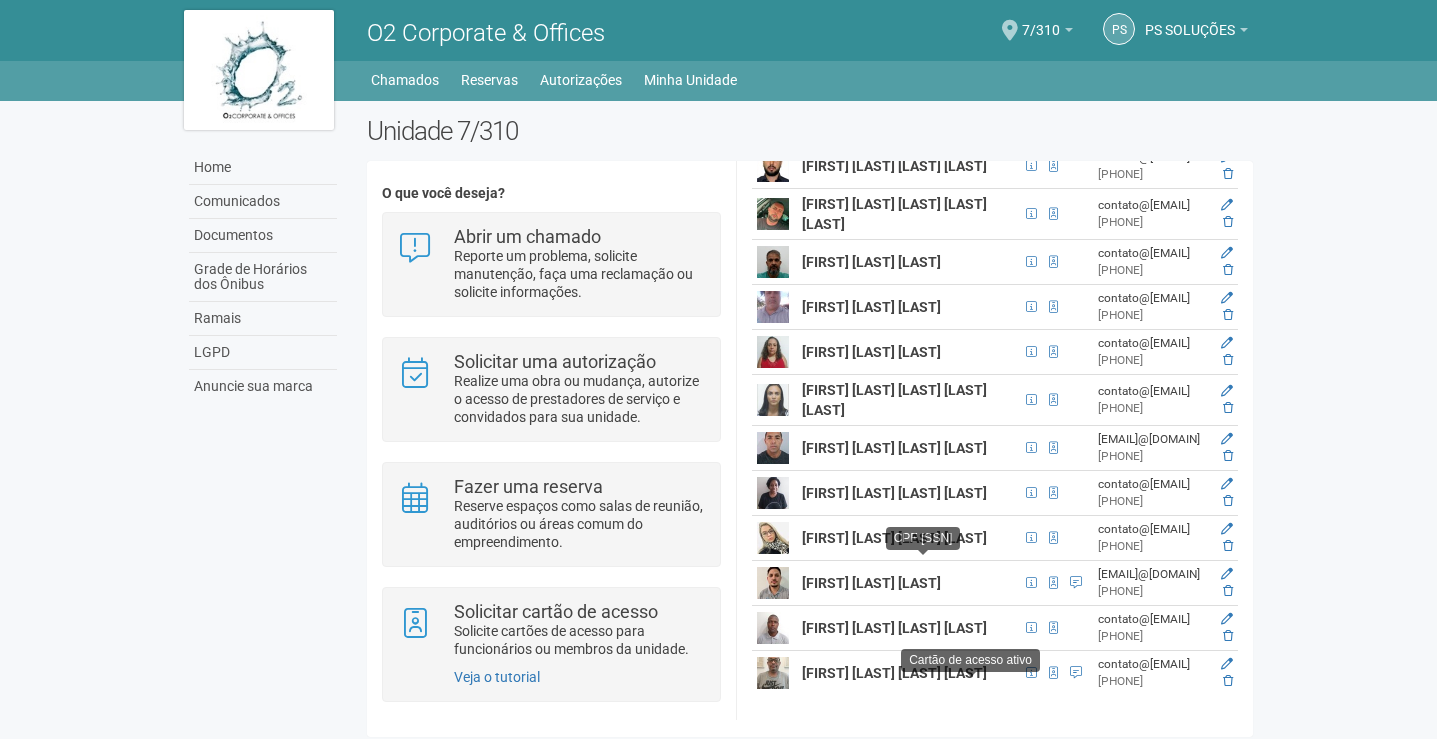 scroll, scrollTop: 2086, scrollLeft: 0, axis: vertical 